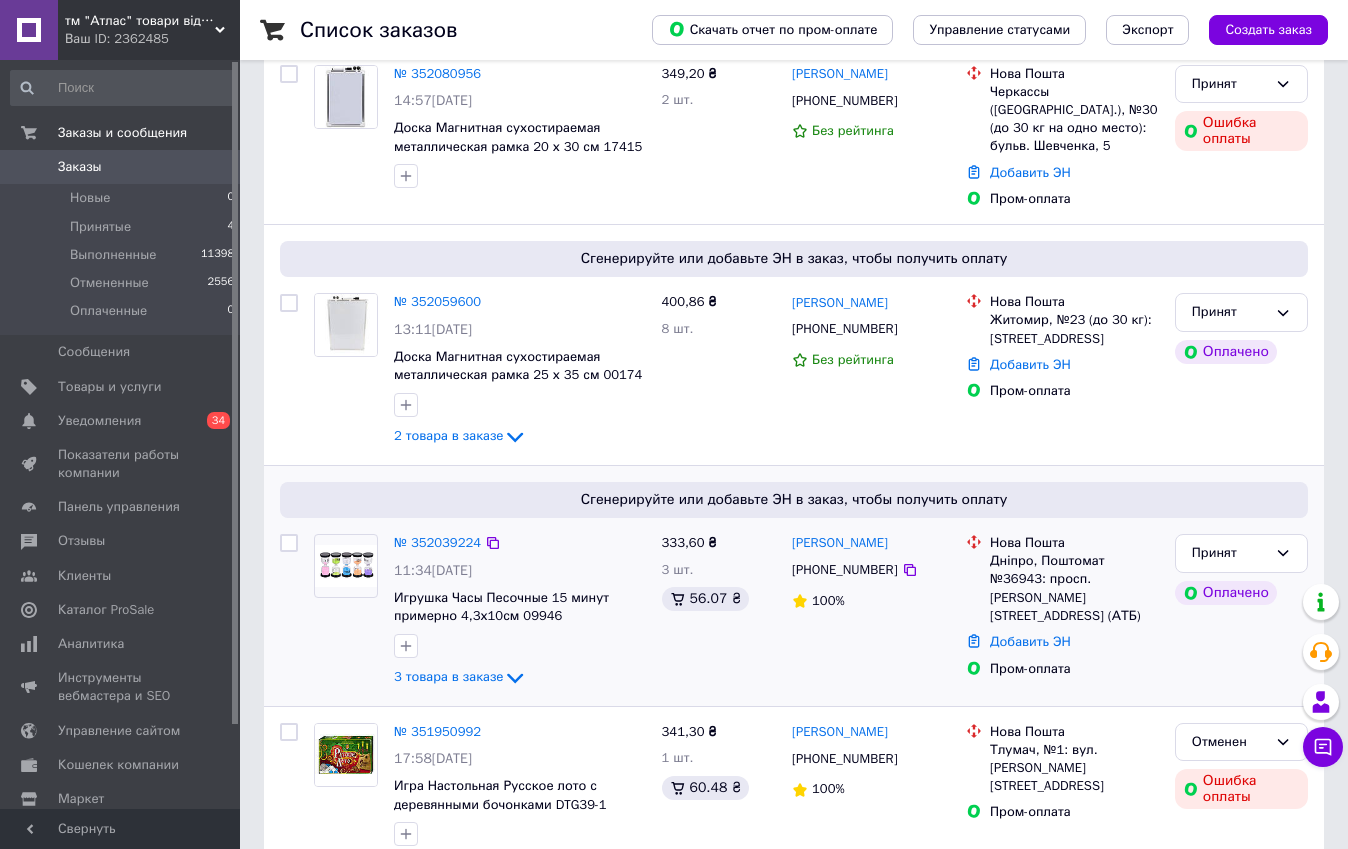 scroll, scrollTop: 200, scrollLeft: 0, axis: vertical 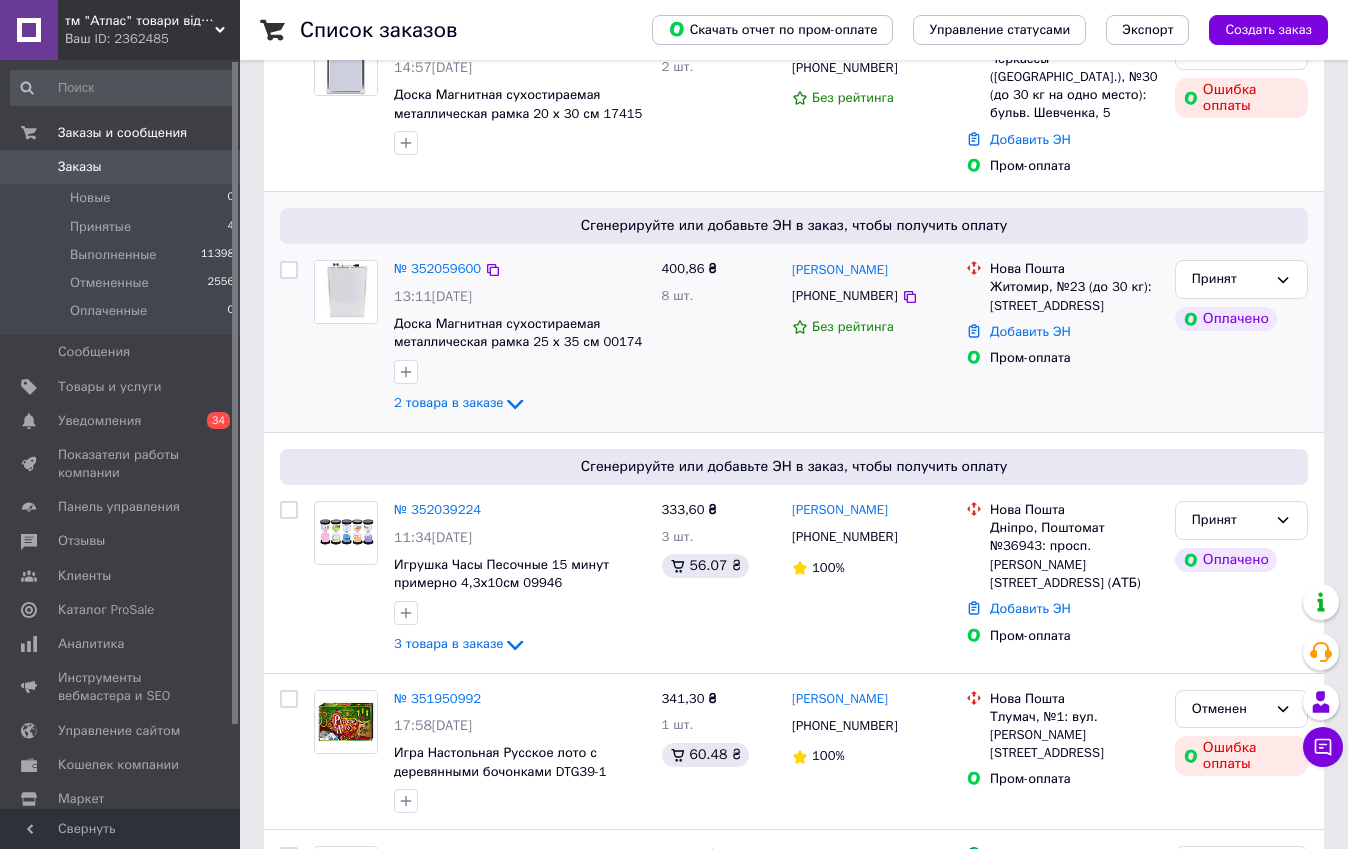 click on "13:11[DATE]" at bounding box center (520, 297) 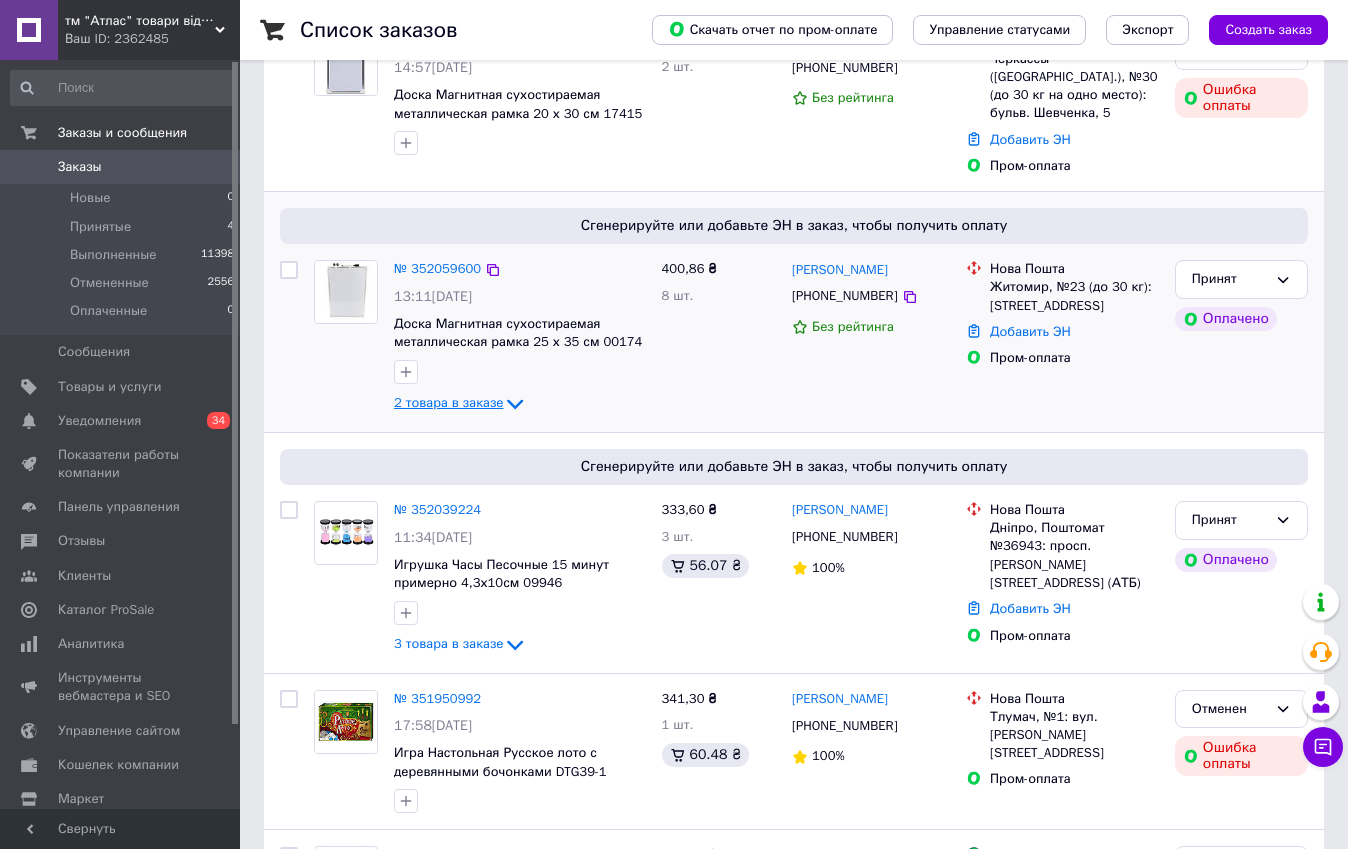click 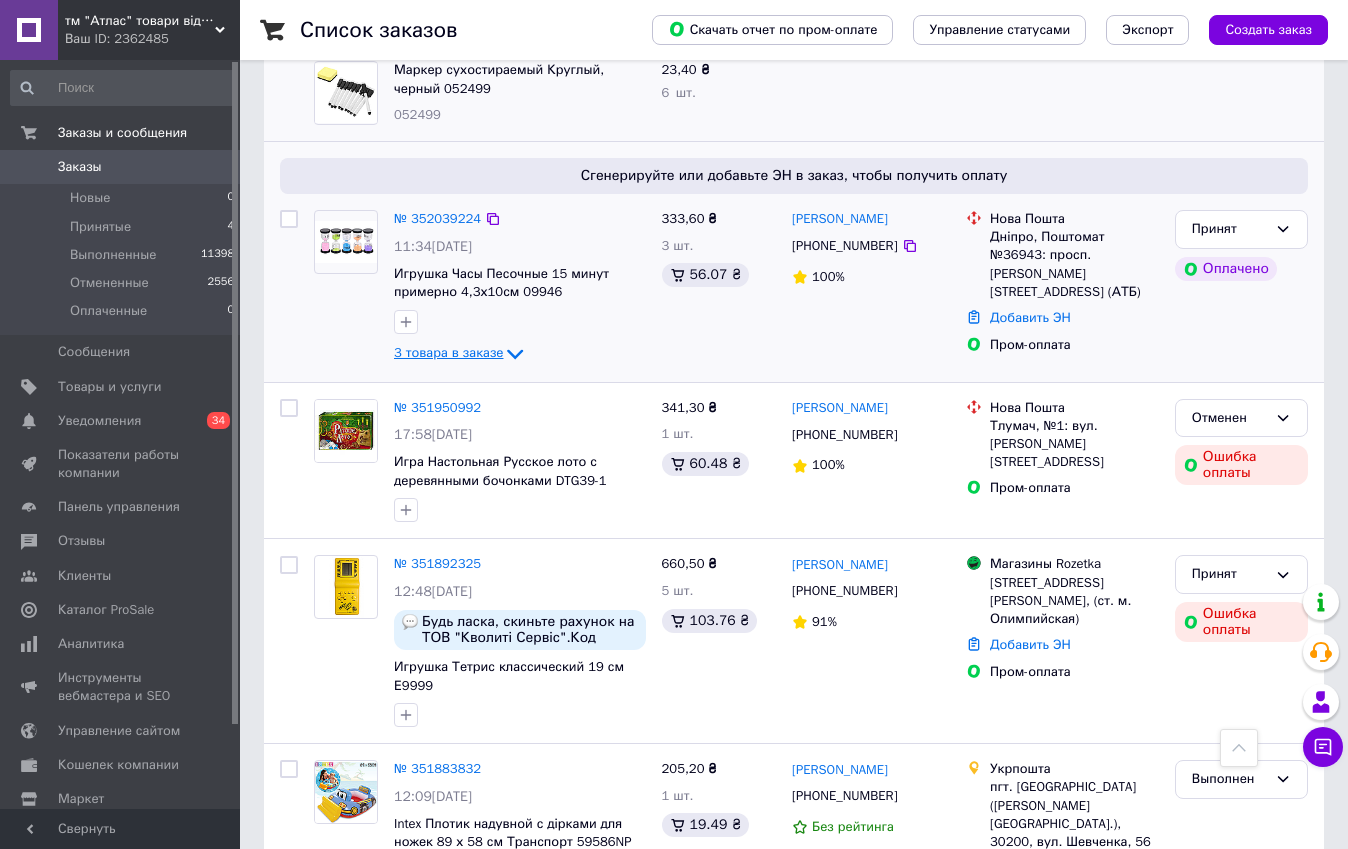 scroll, scrollTop: 700, scrollLeft: 0, axis: vertical 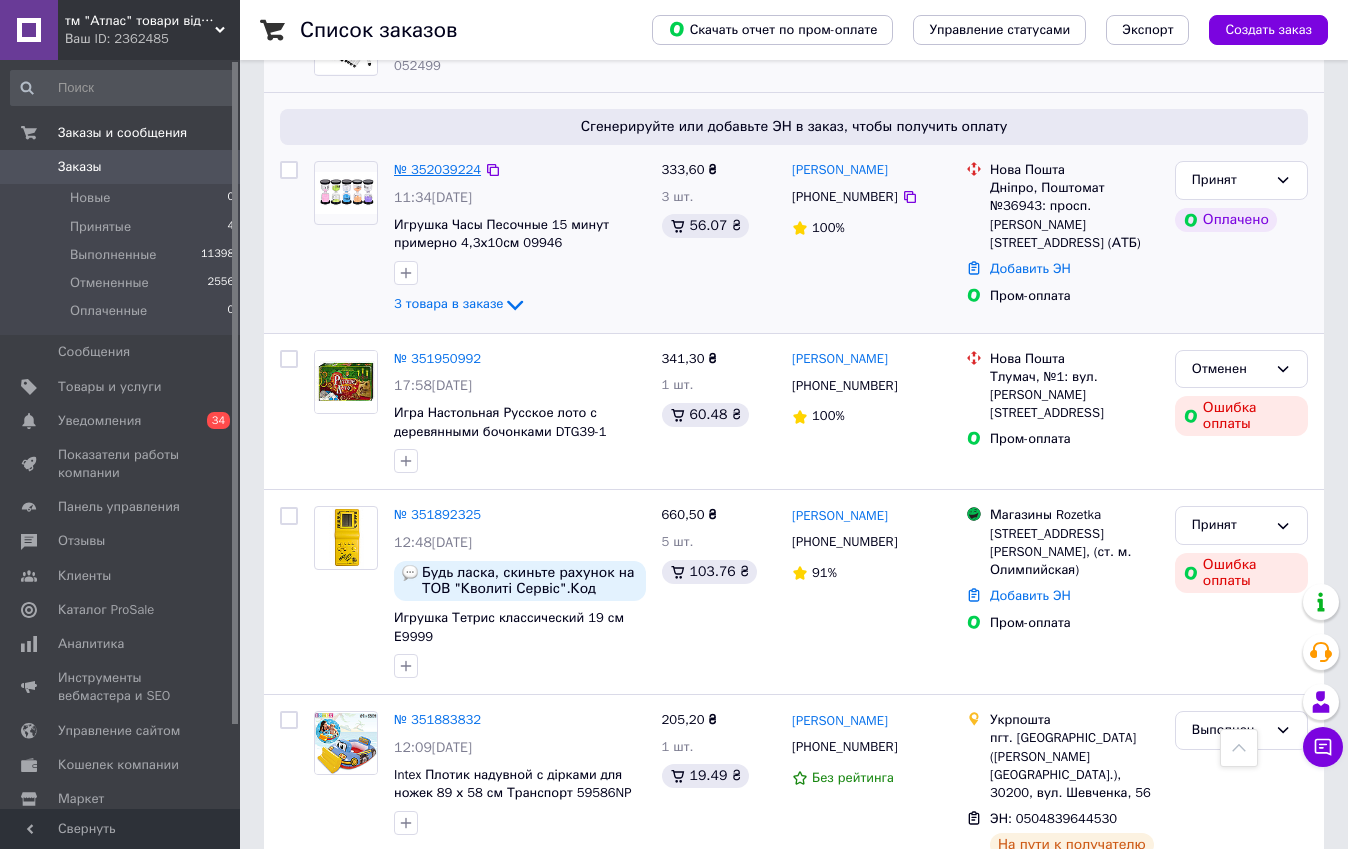 click on "№ 352039224" at bounding box center (437, 169) 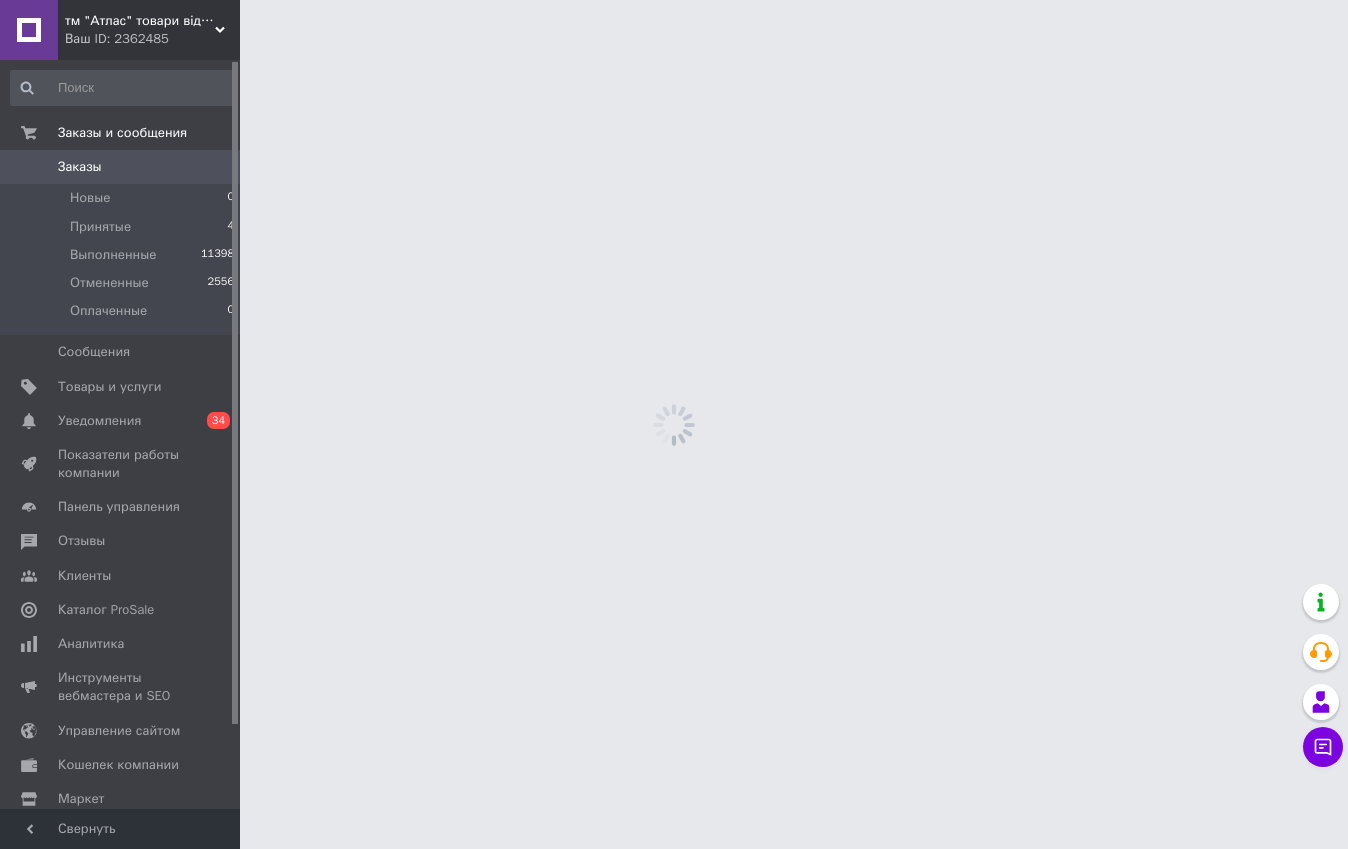 scroll, scrollTop: 0, scrollLeft: 0, axis: both 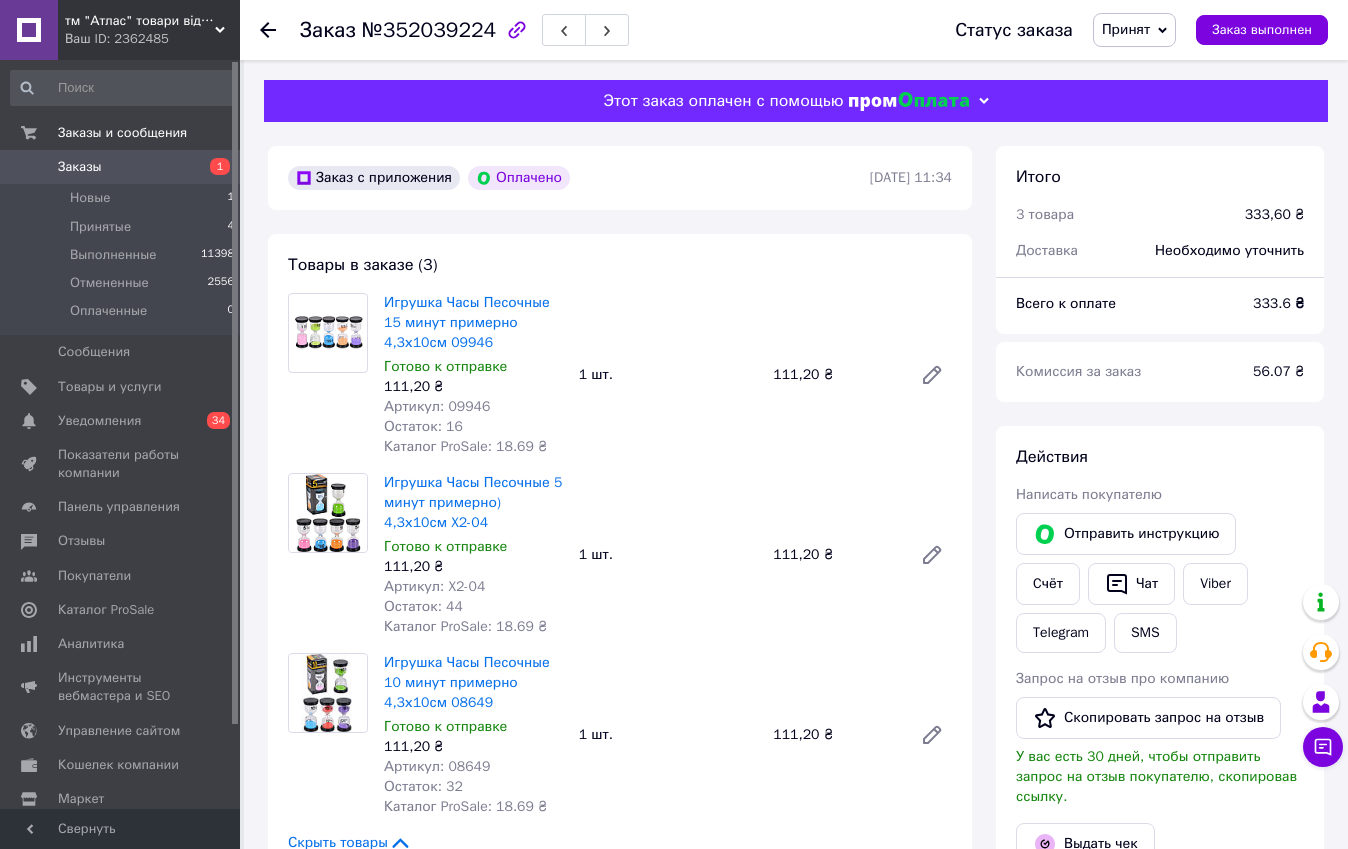 drag, startPoint x: 365, startPoint y: 216, endPoint x: 466, endPoint y: 207, distance: 101.4002 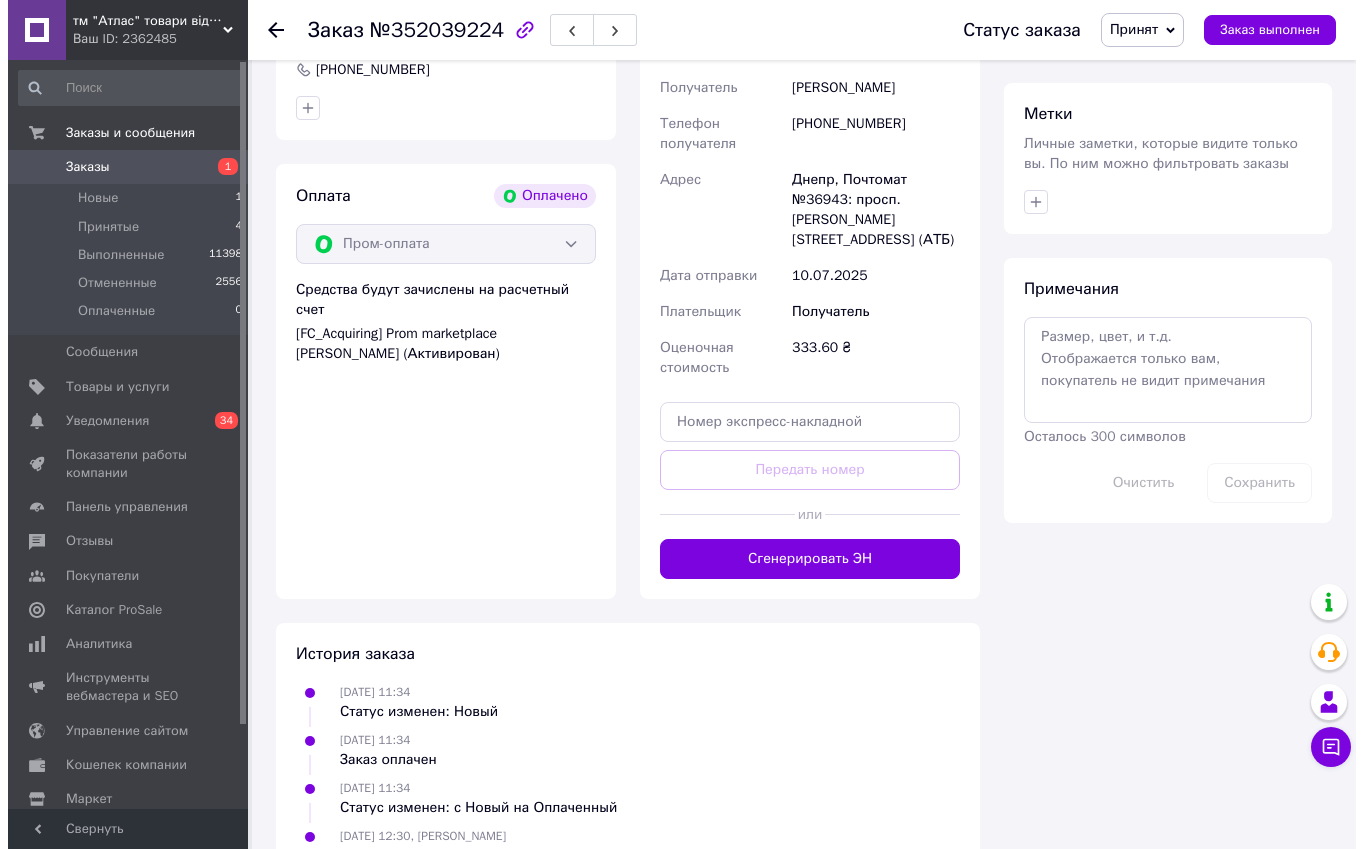 scroll, scrollTop: 800, scrollLeft: 0, axis: vertical 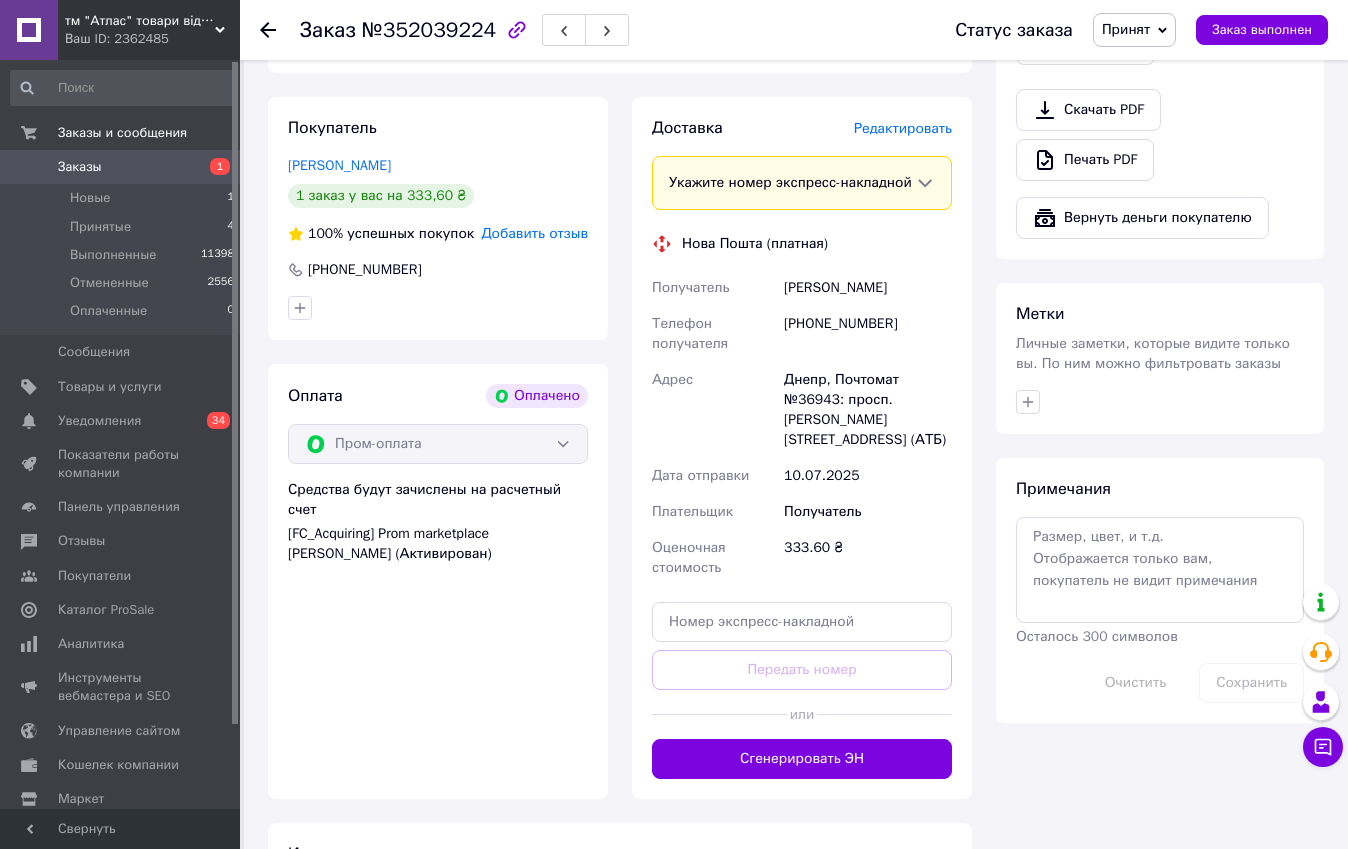 click on "Редактировать" at bounding box center (903, 128) 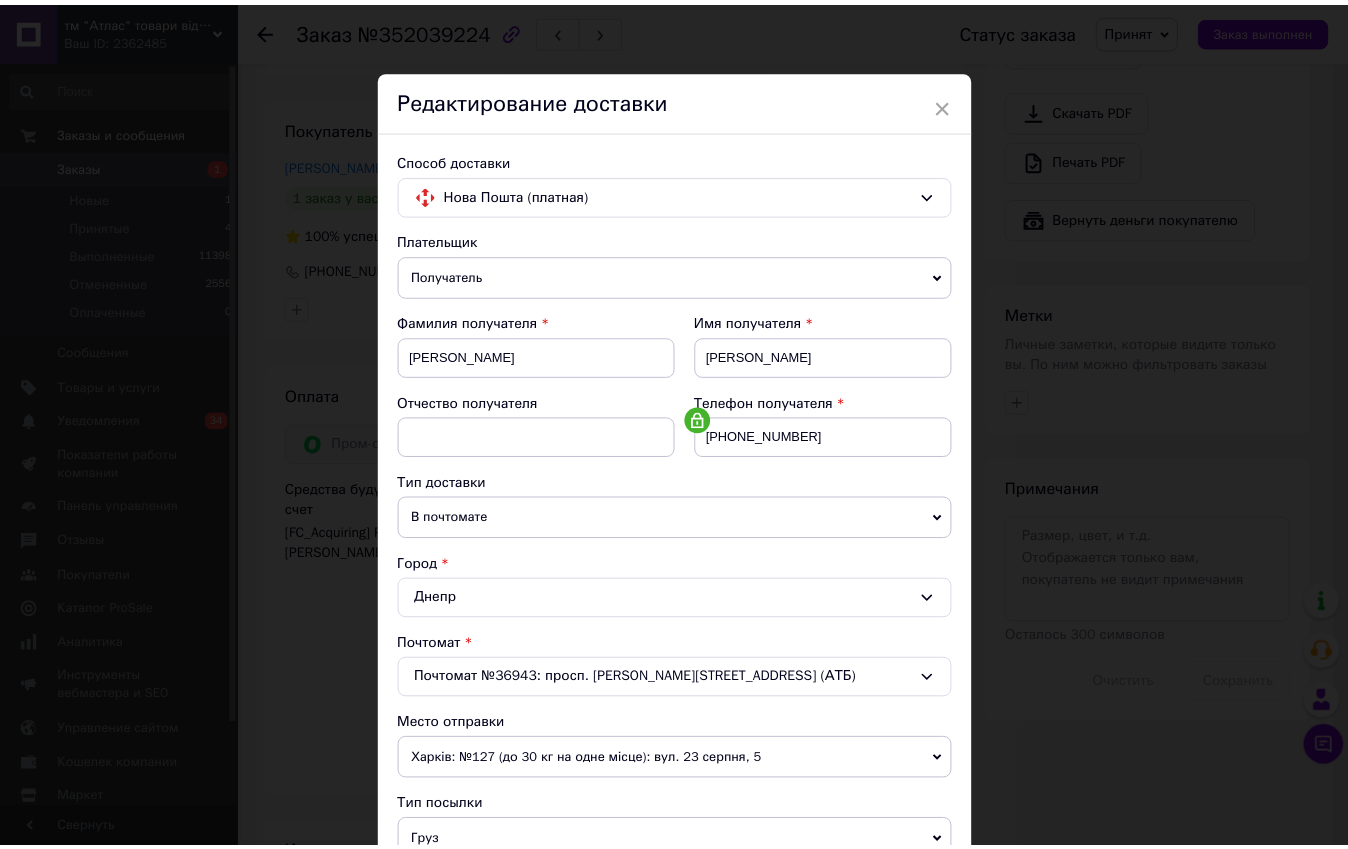 scroll, scrollTop: 479, scrollLeft: 0, axis: vertical 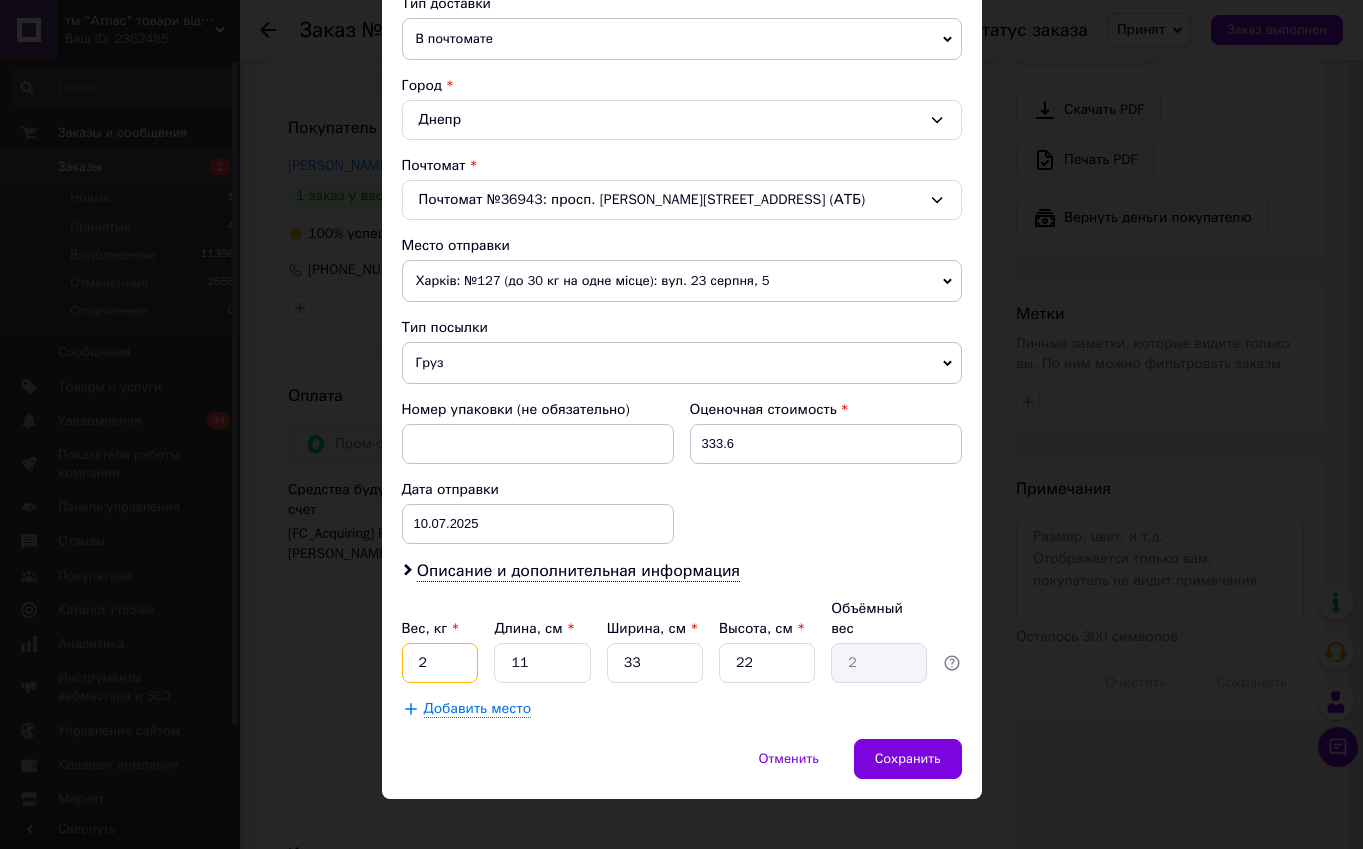 click on "2" at bounding box center [440, 663] 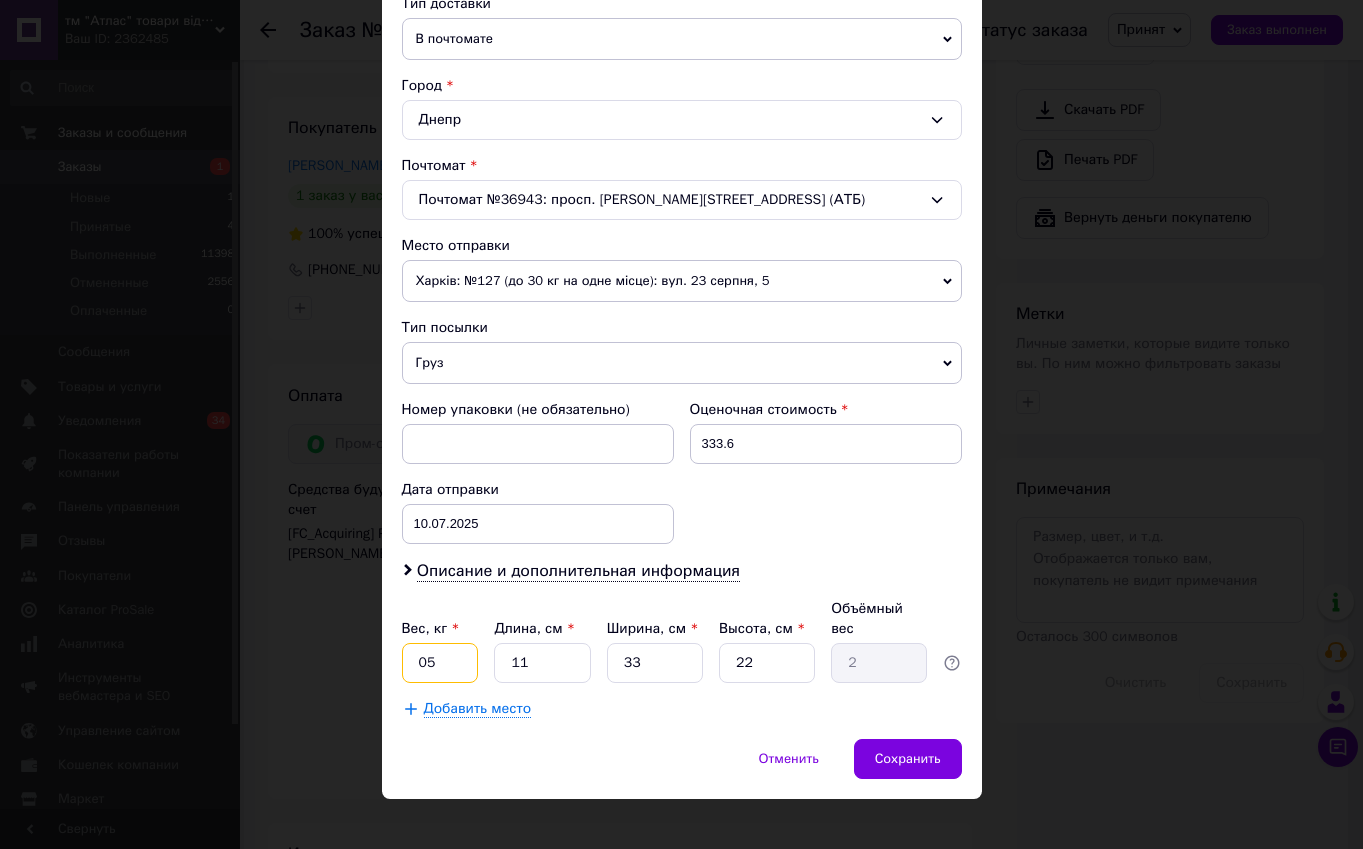 type on "05" 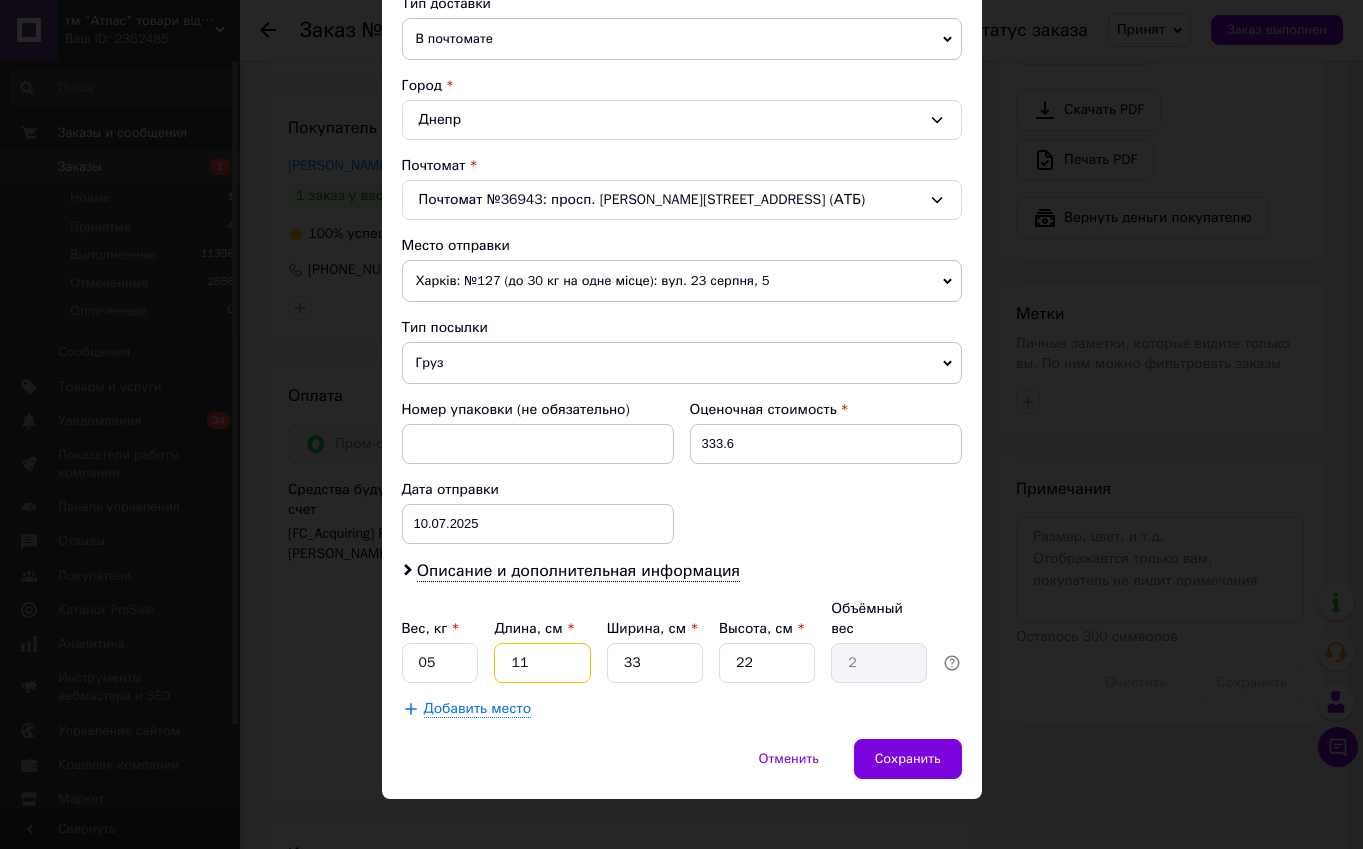 type on "1" 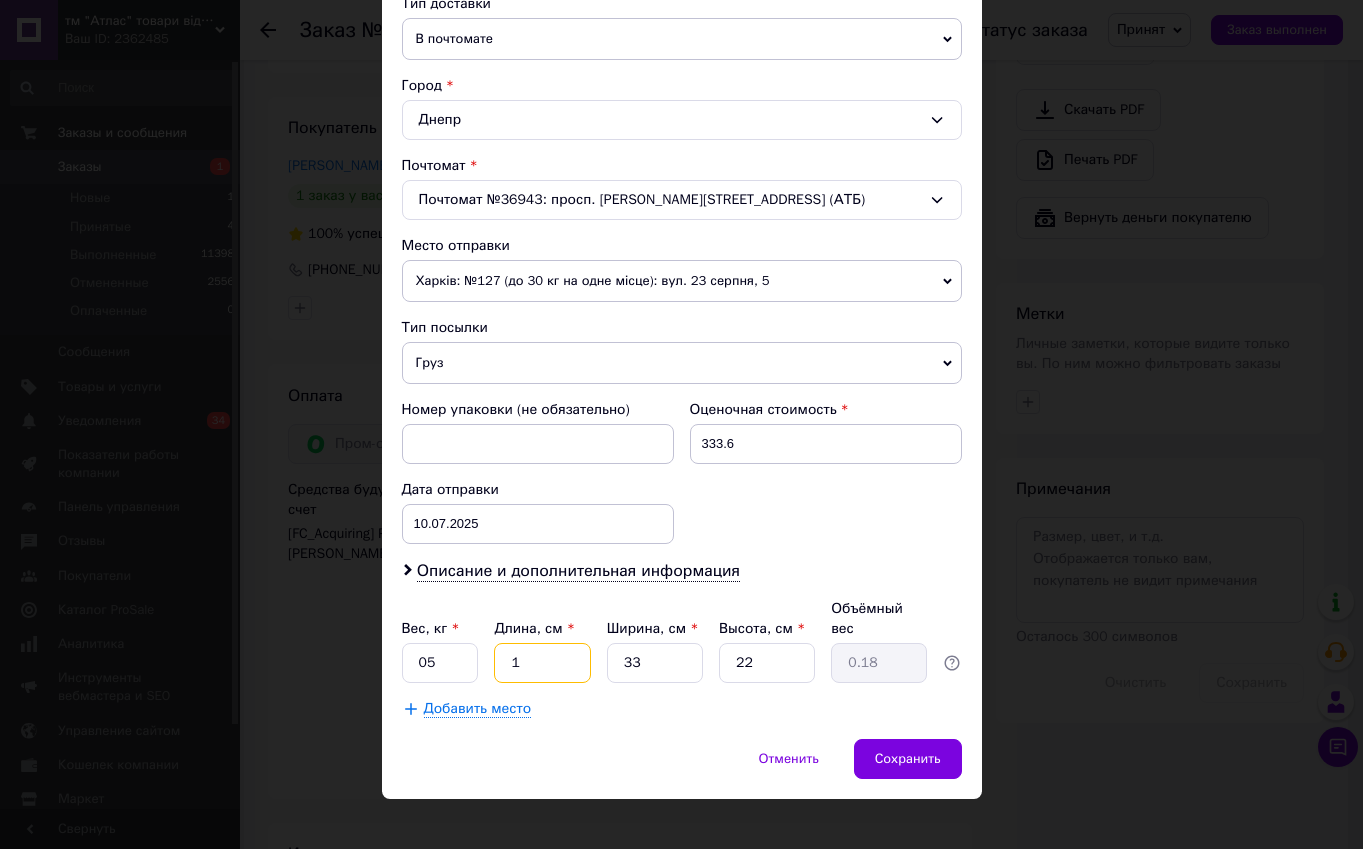 type on "18" 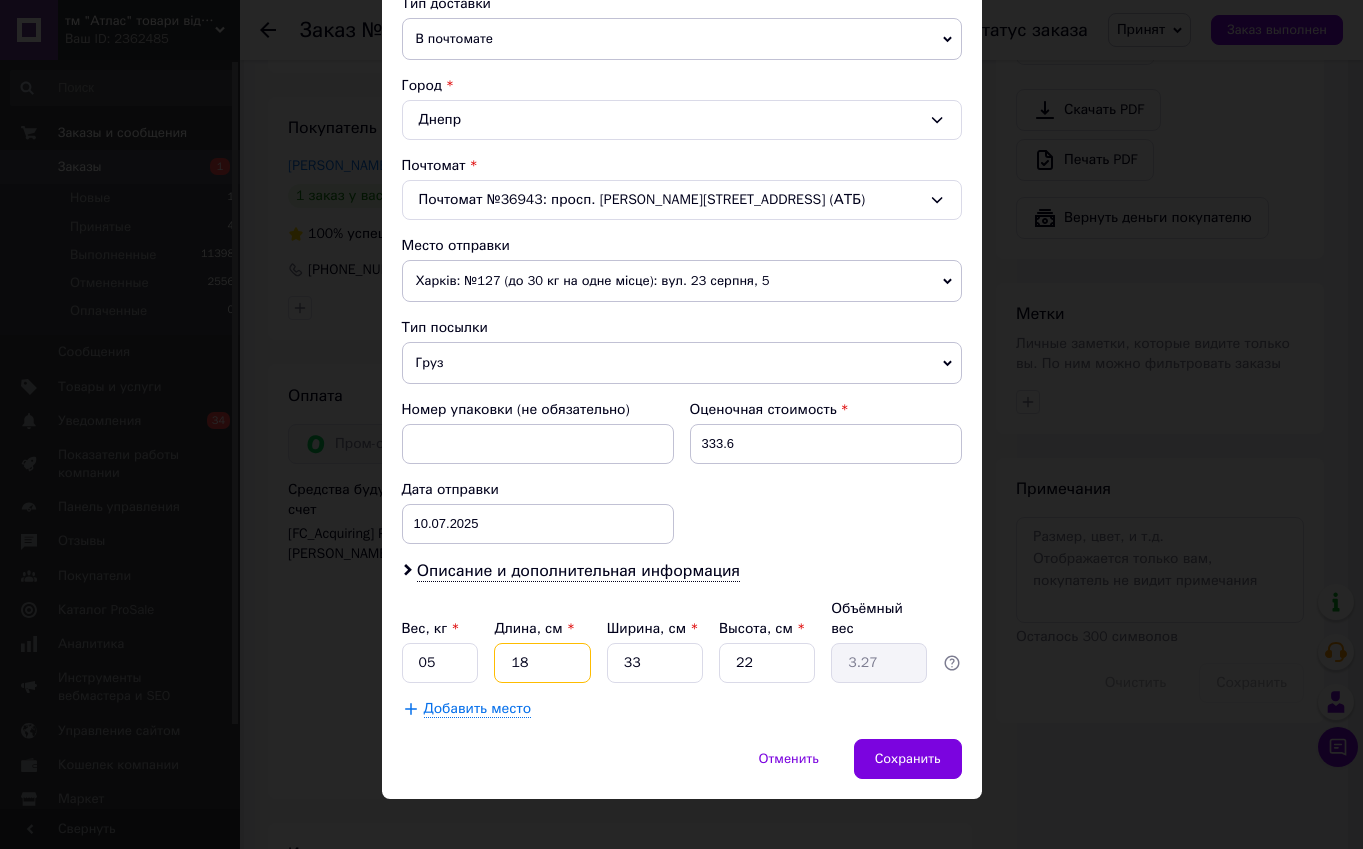 type on "18" 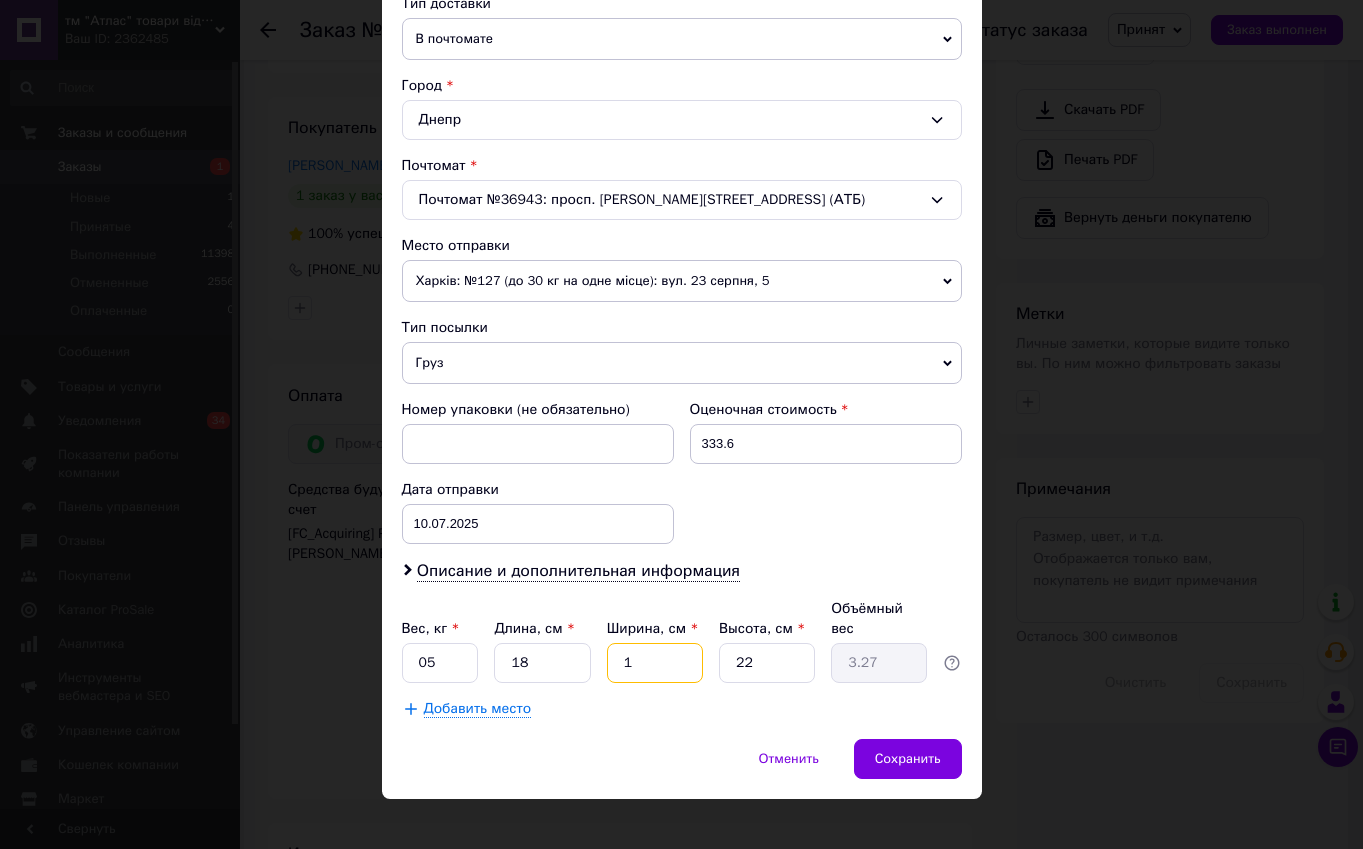 type on "1" 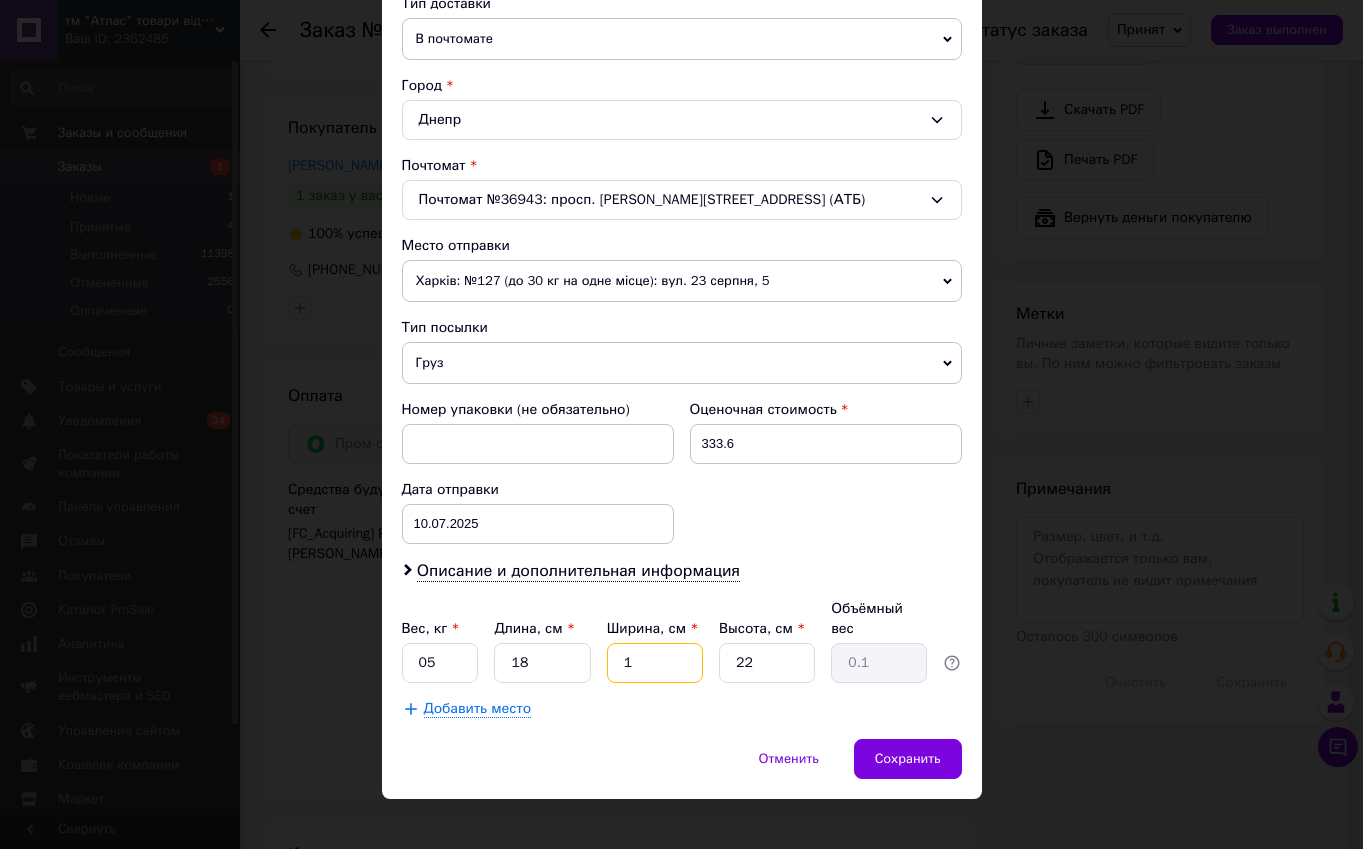 type on "16" 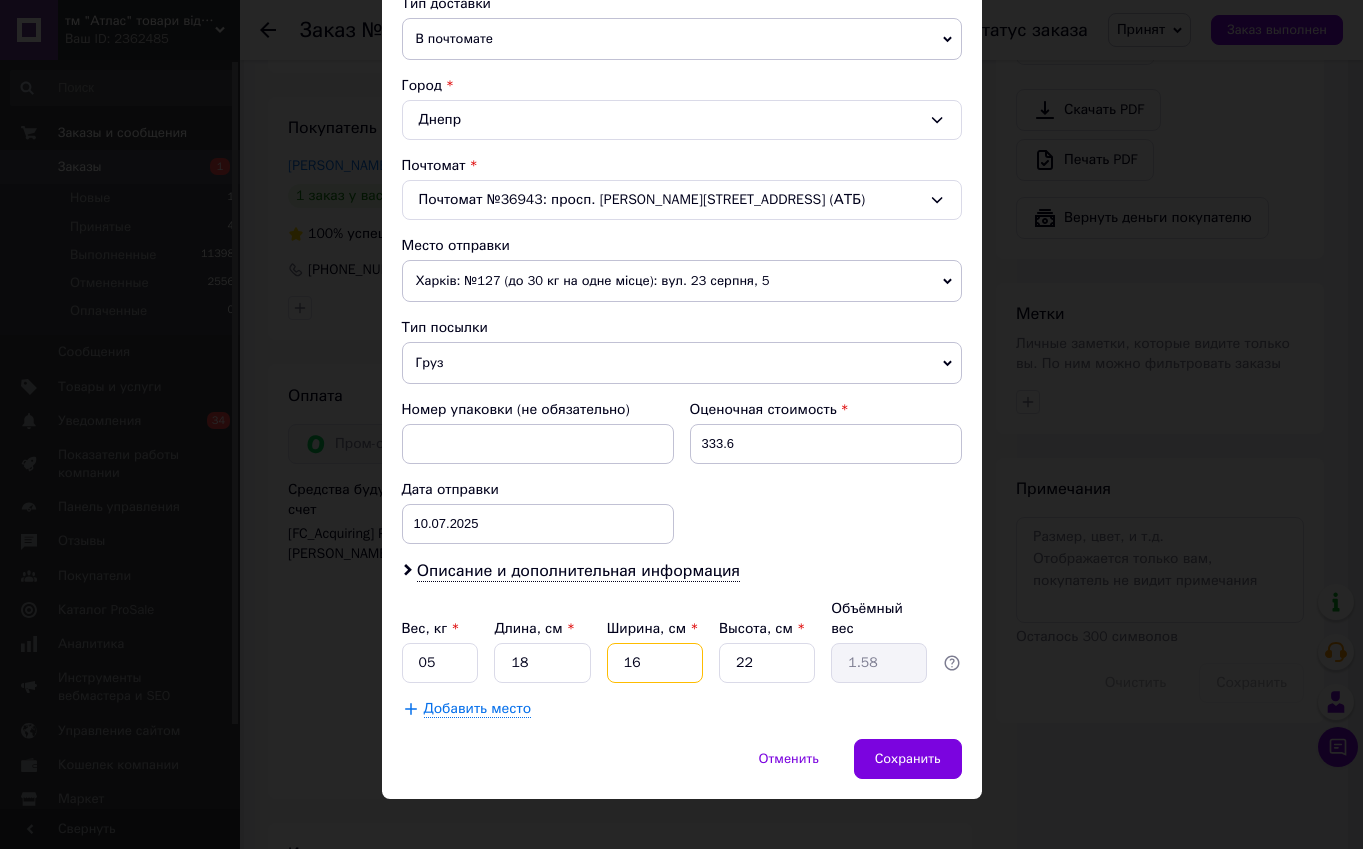 type on "16" 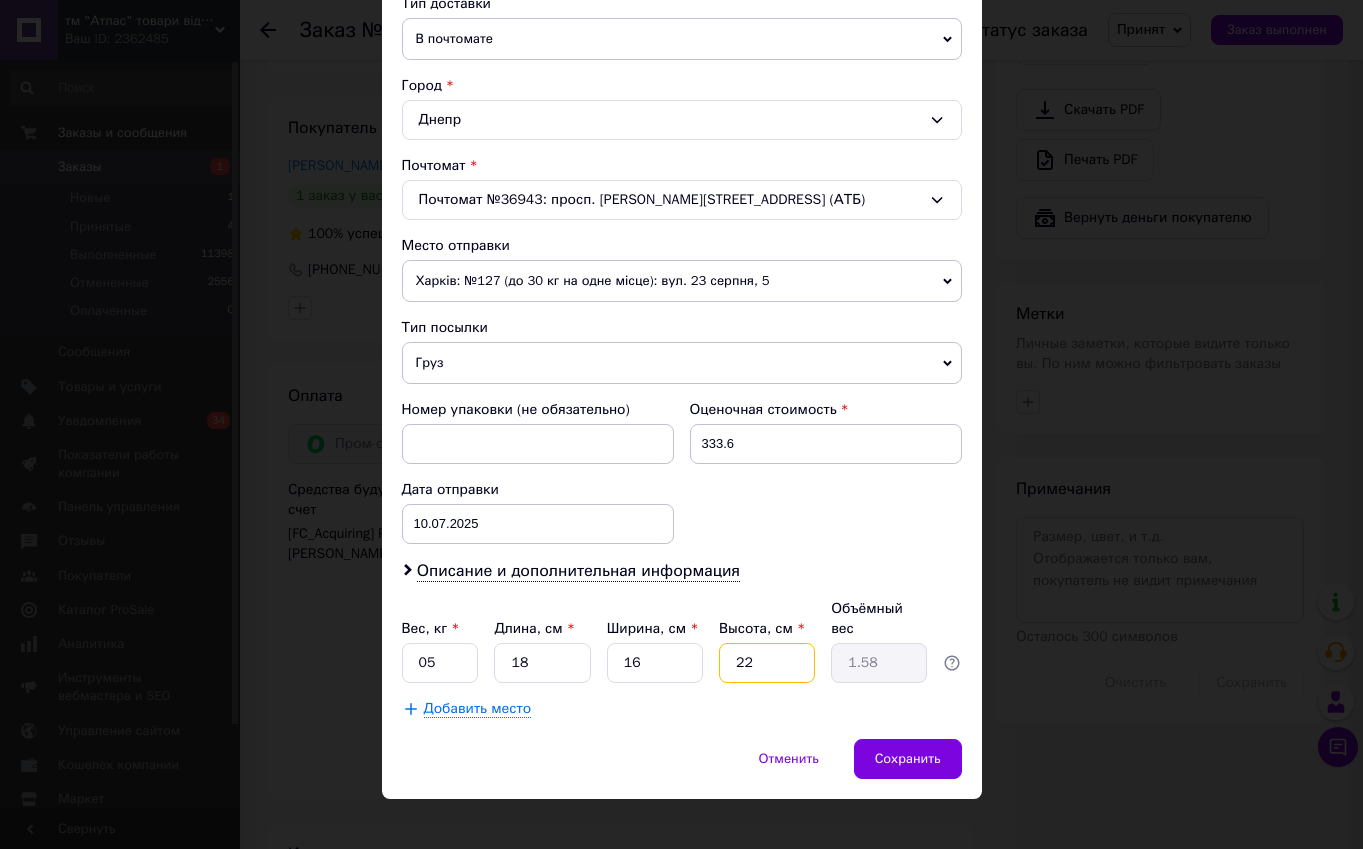 type on "1" 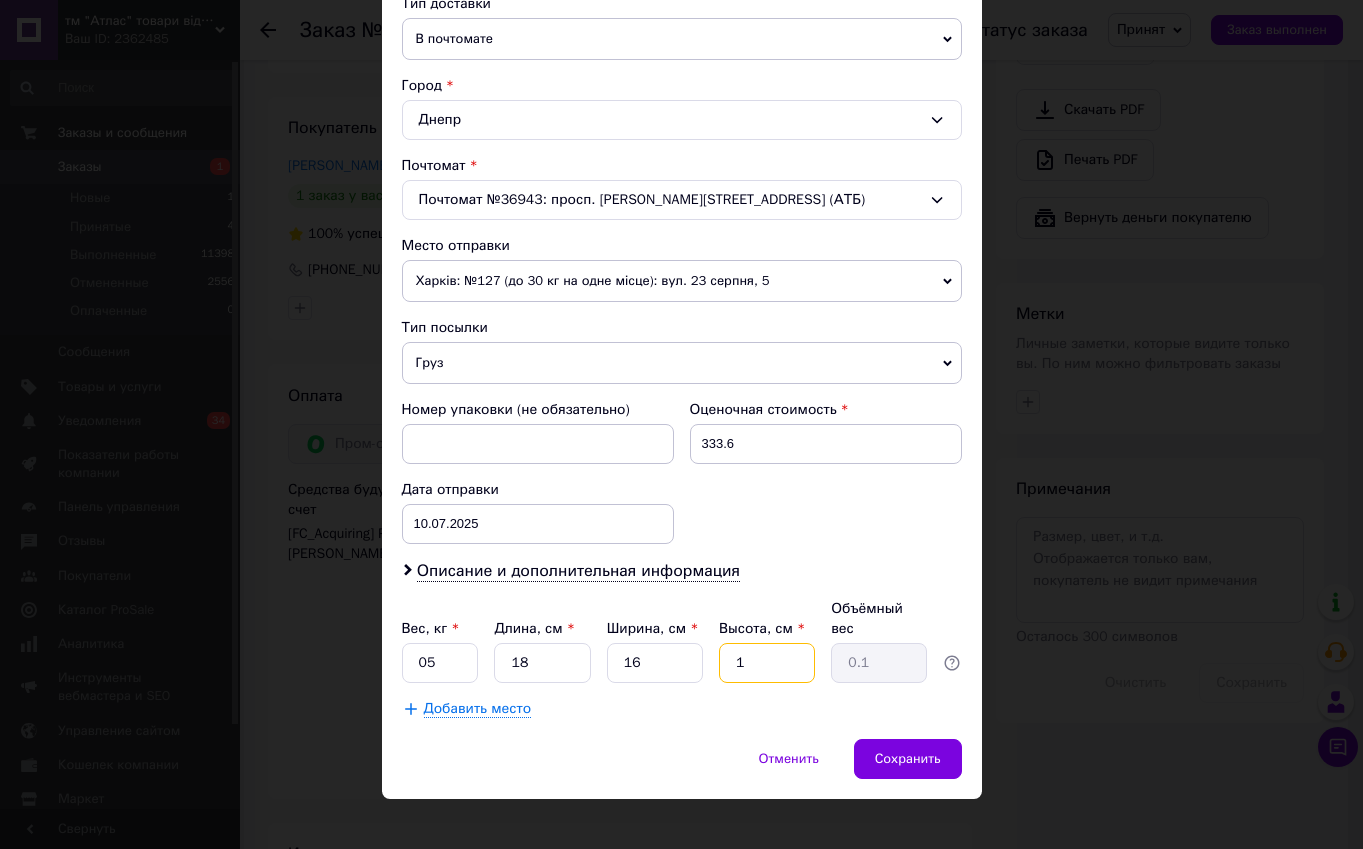 type on "10" 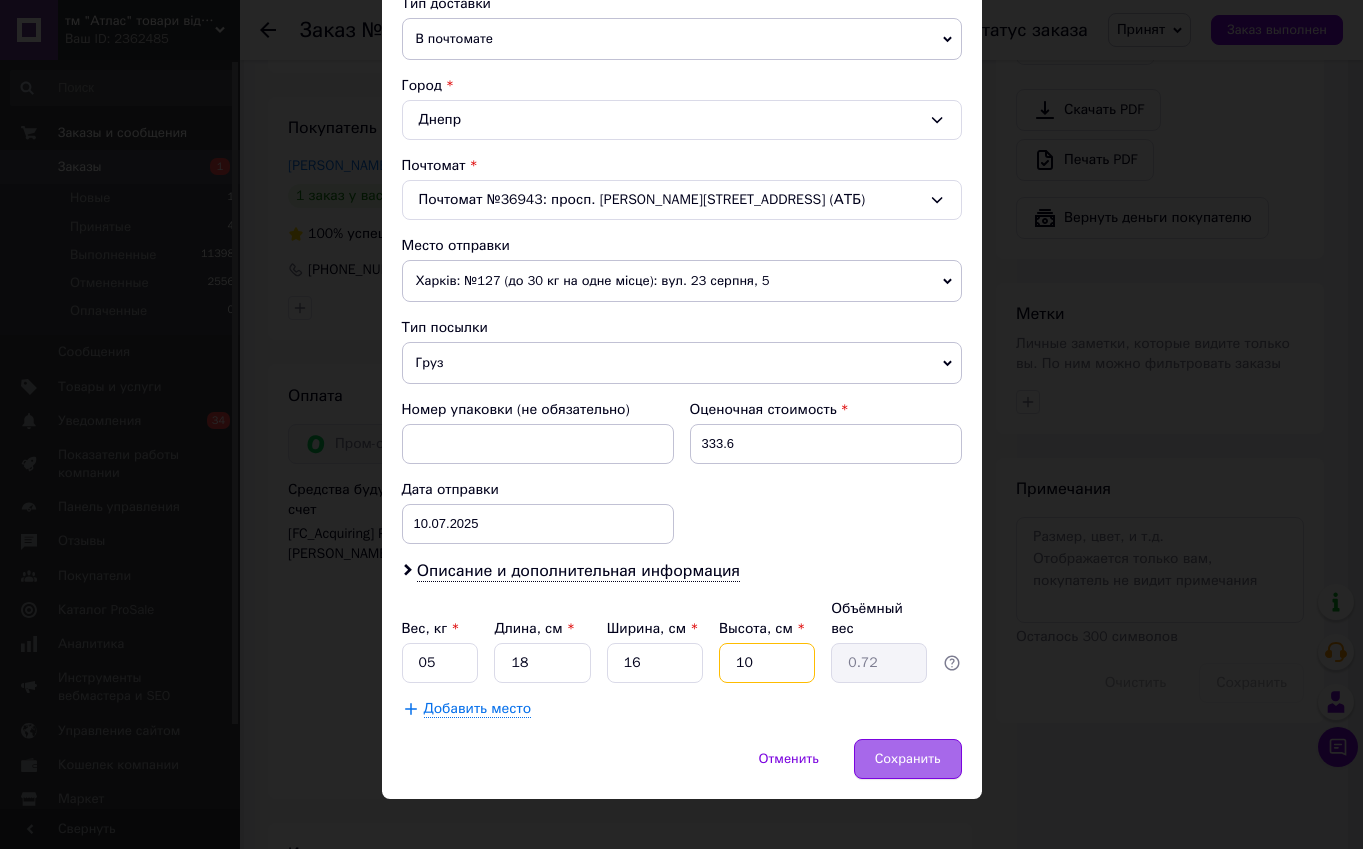type on "10" 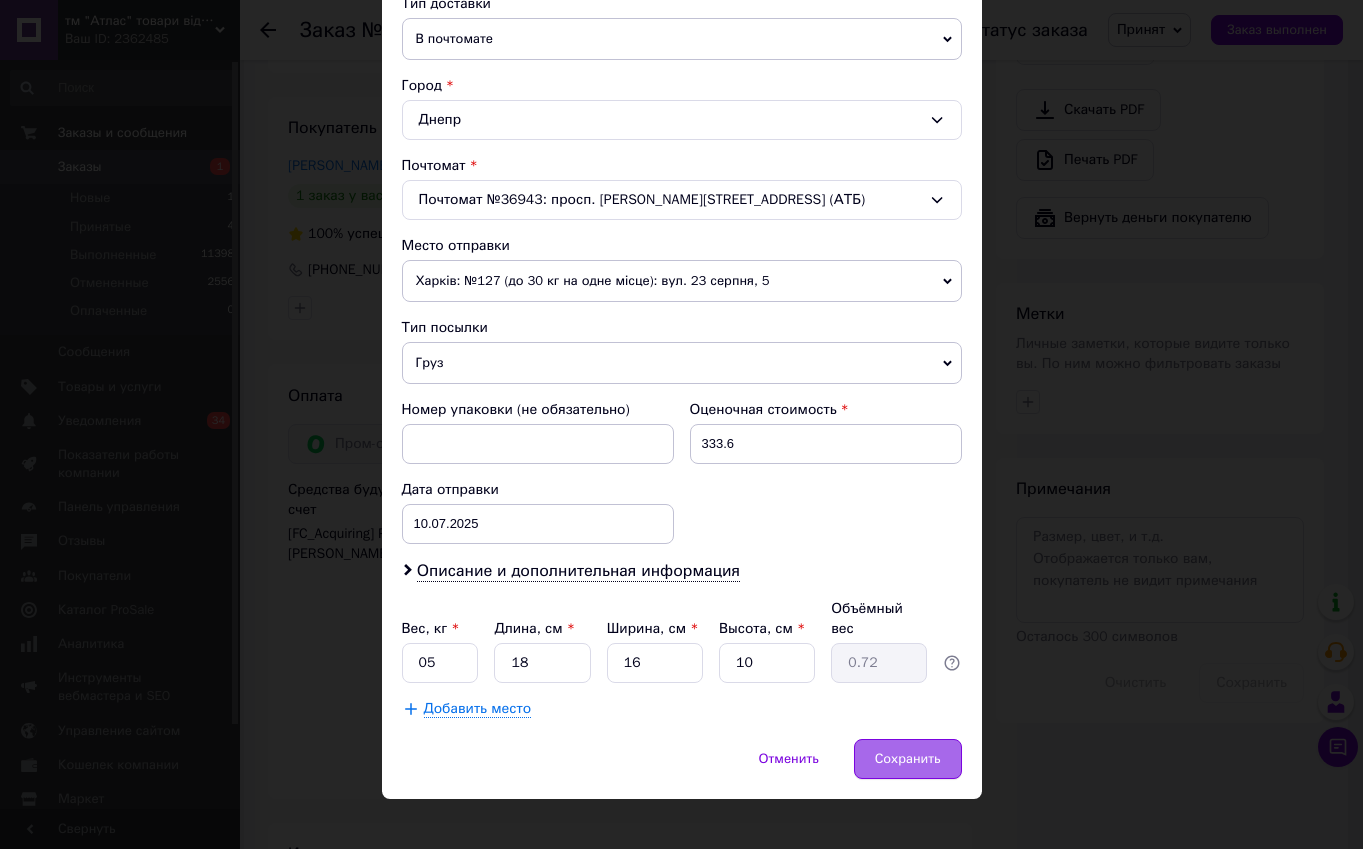 click on "Сохранить" at bounding box center (908, 759) 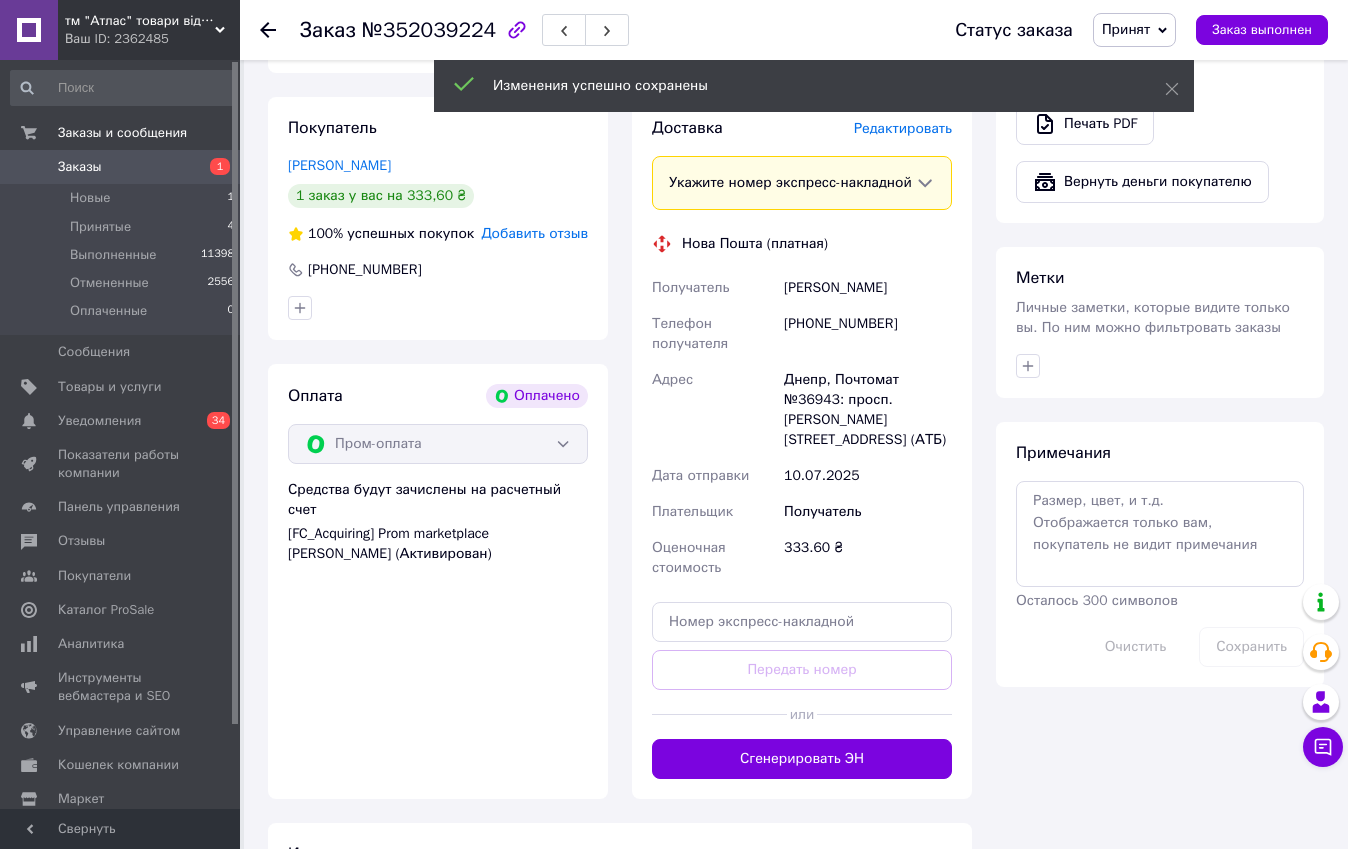 scroll, scrollTop: 900, scrollLeft: 0, axis: vertical 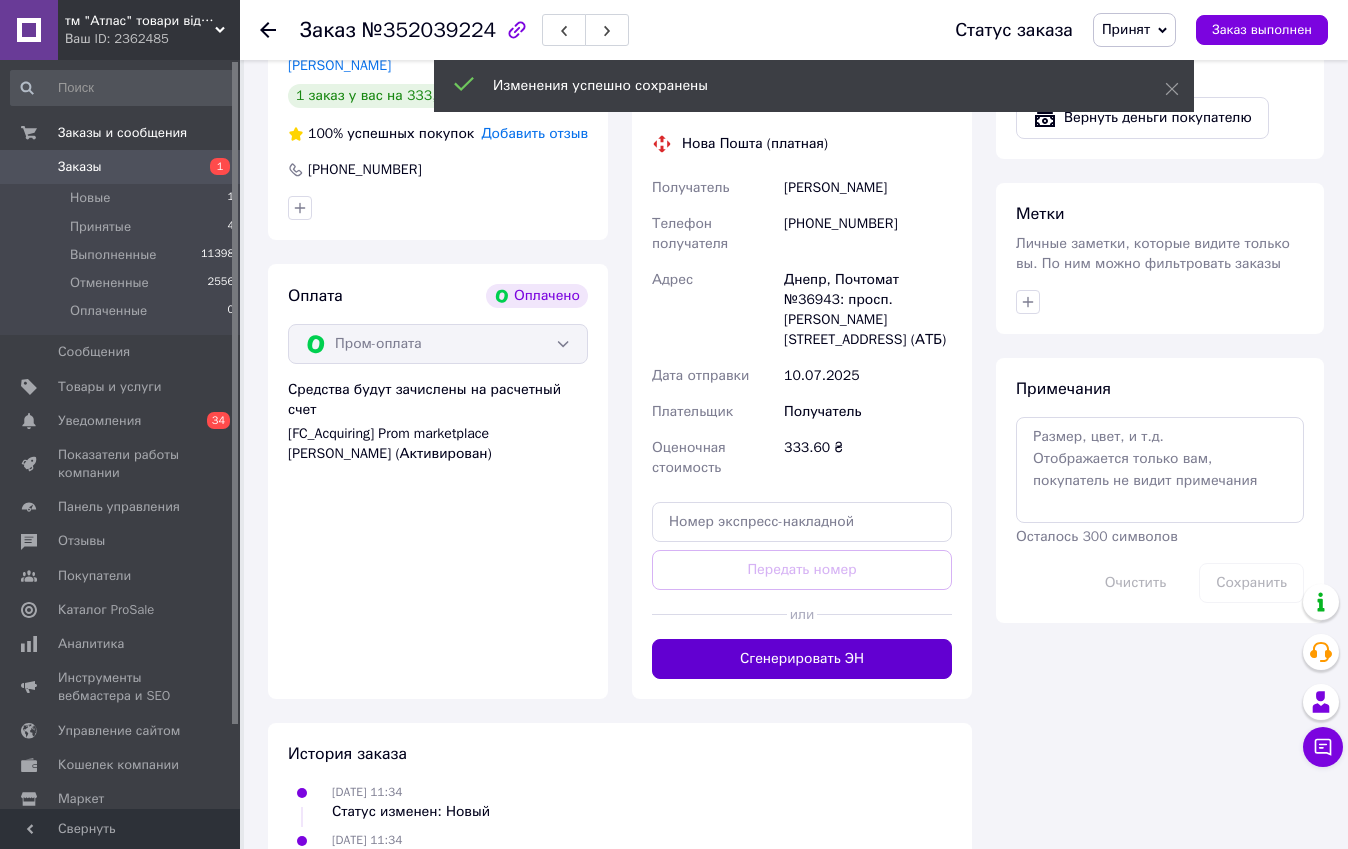 click on "Сгенерировать ЭН" at bounding box center [802, 659] 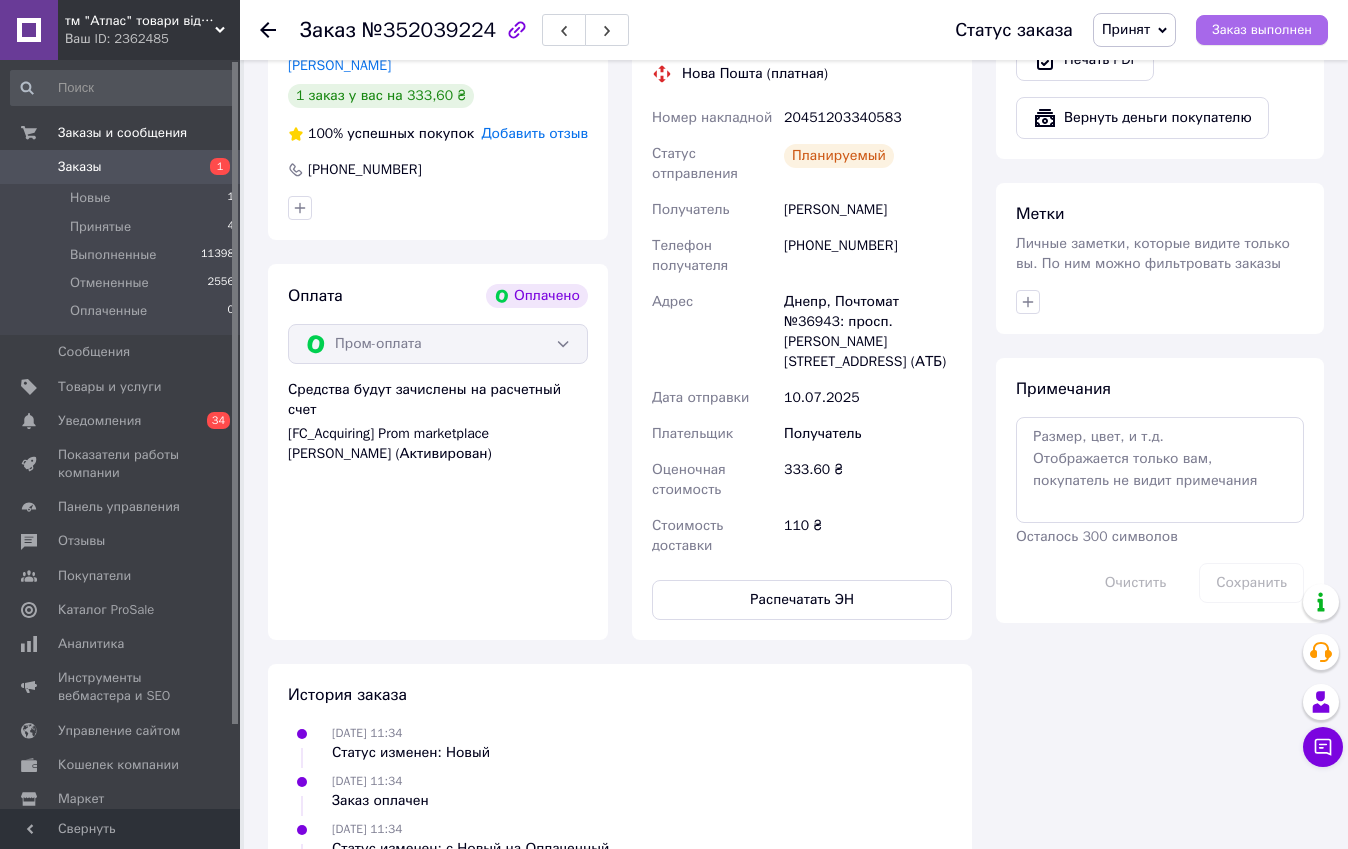 click on "Заказ выполнен" at bounding box center (1262, 30) 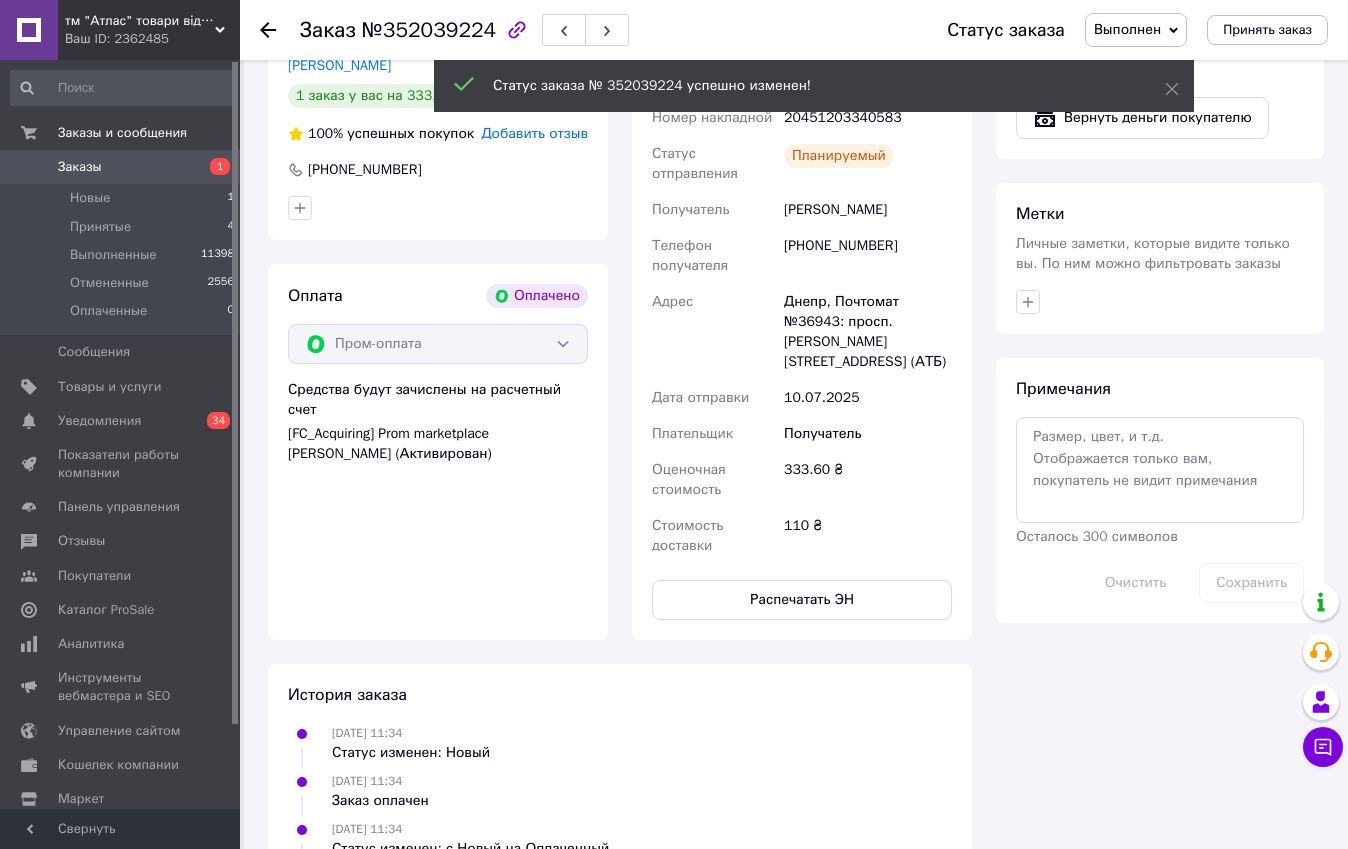 click 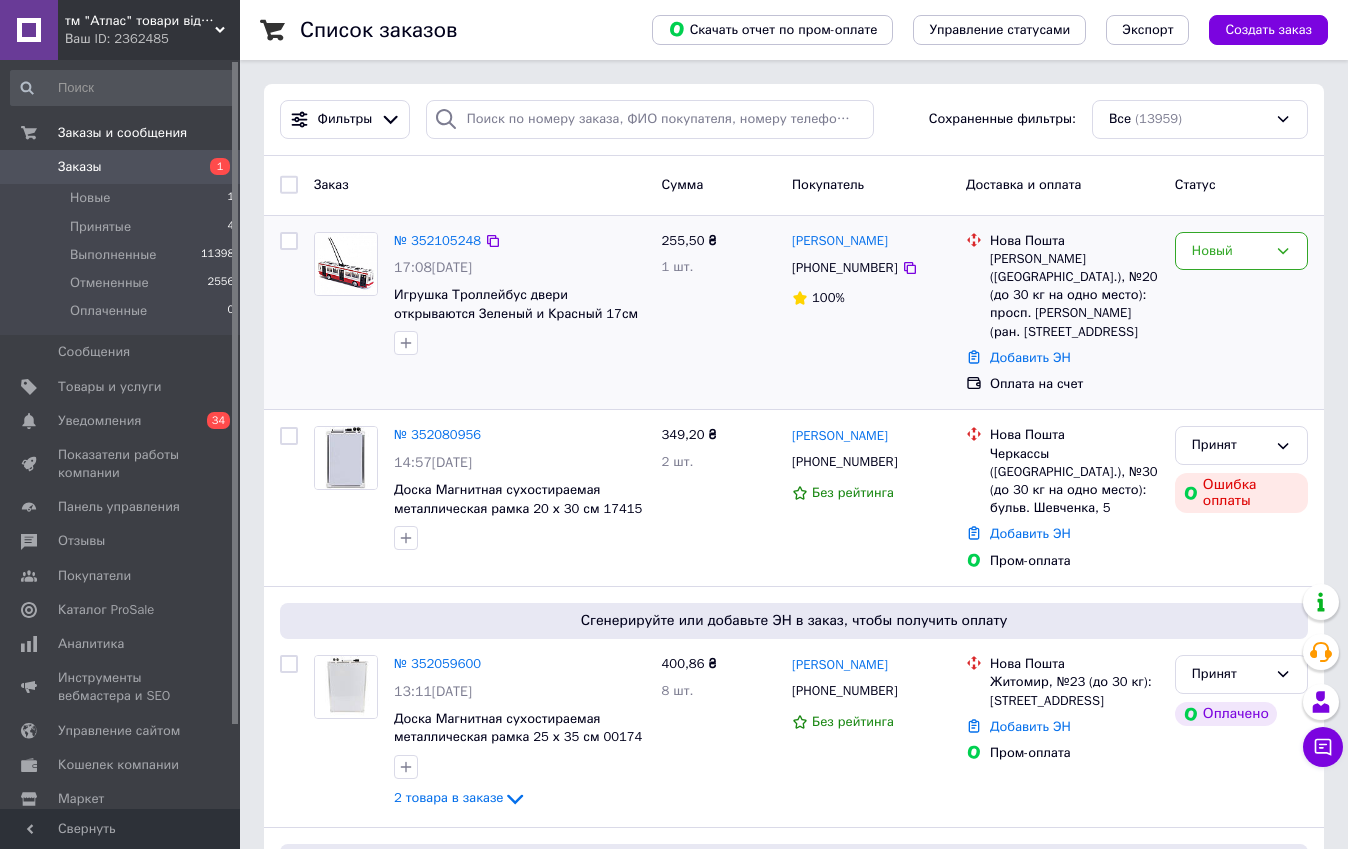 click on "№ 352105248 17:08, 10.07.2025 Игрушка Троллейбус двери открываются Зеленый и Красный 17см  J0093" at bounding box center (480, 313) 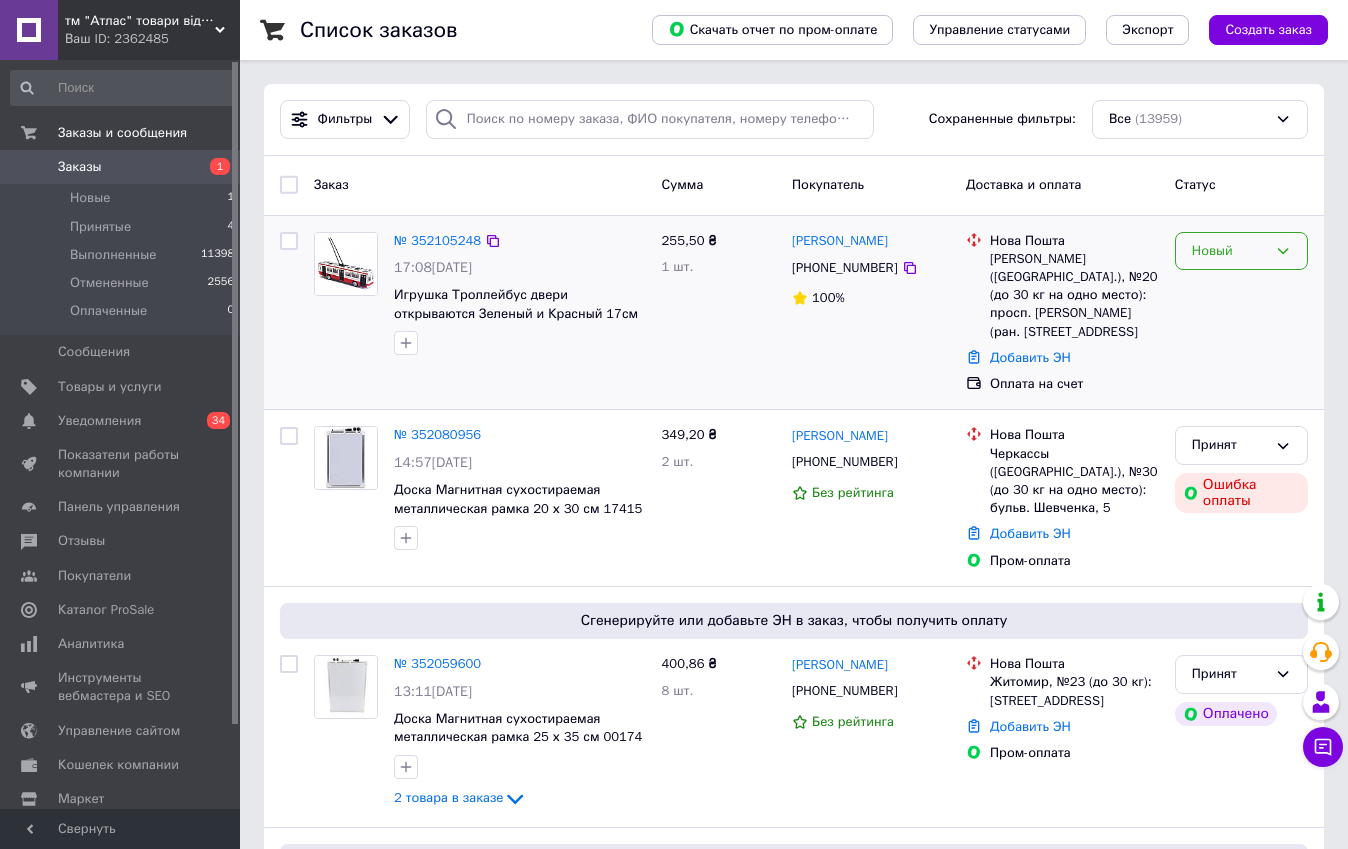 click on "Новый" at bounding box center (1241, 251) 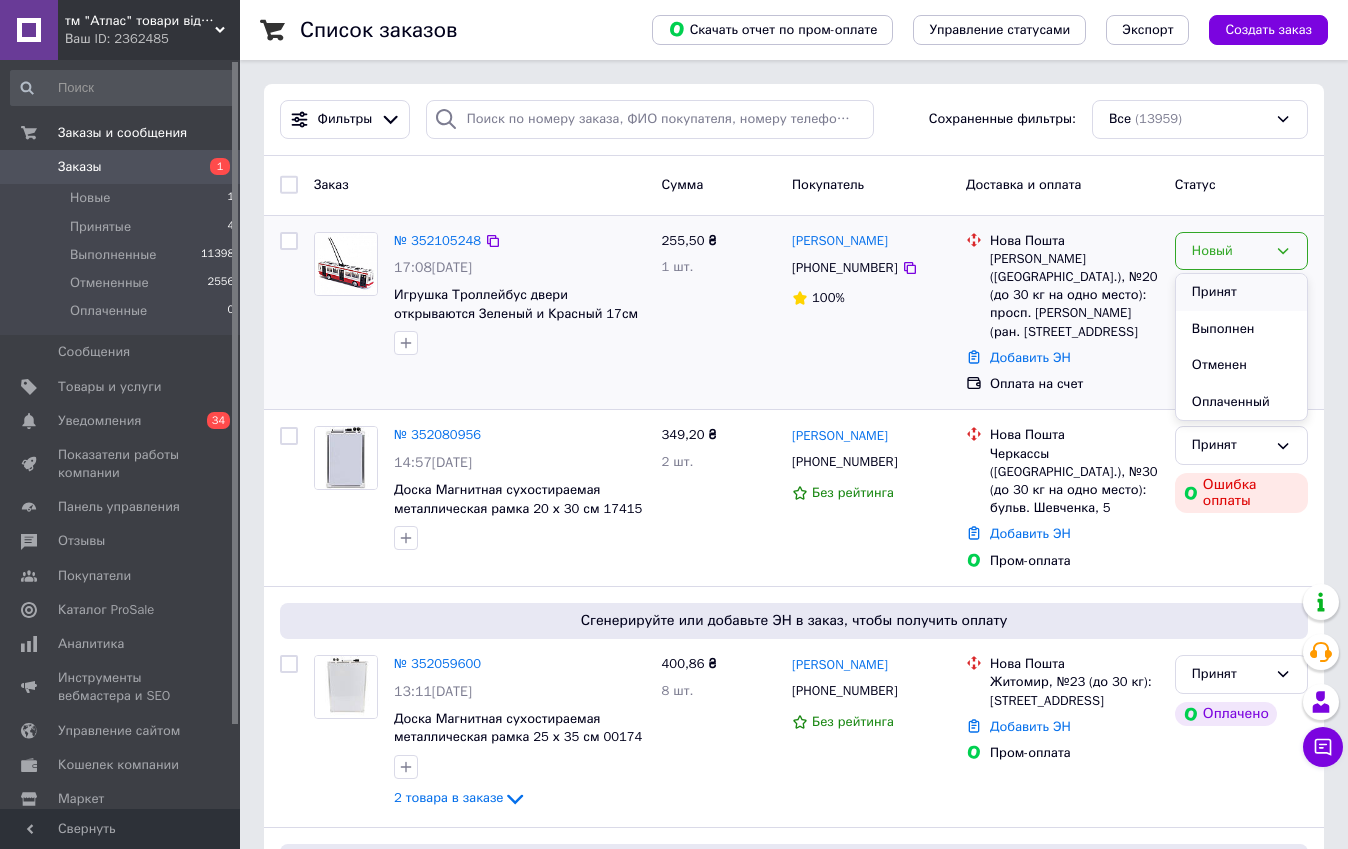click on "Принят" at bounding box center (1241, 292) 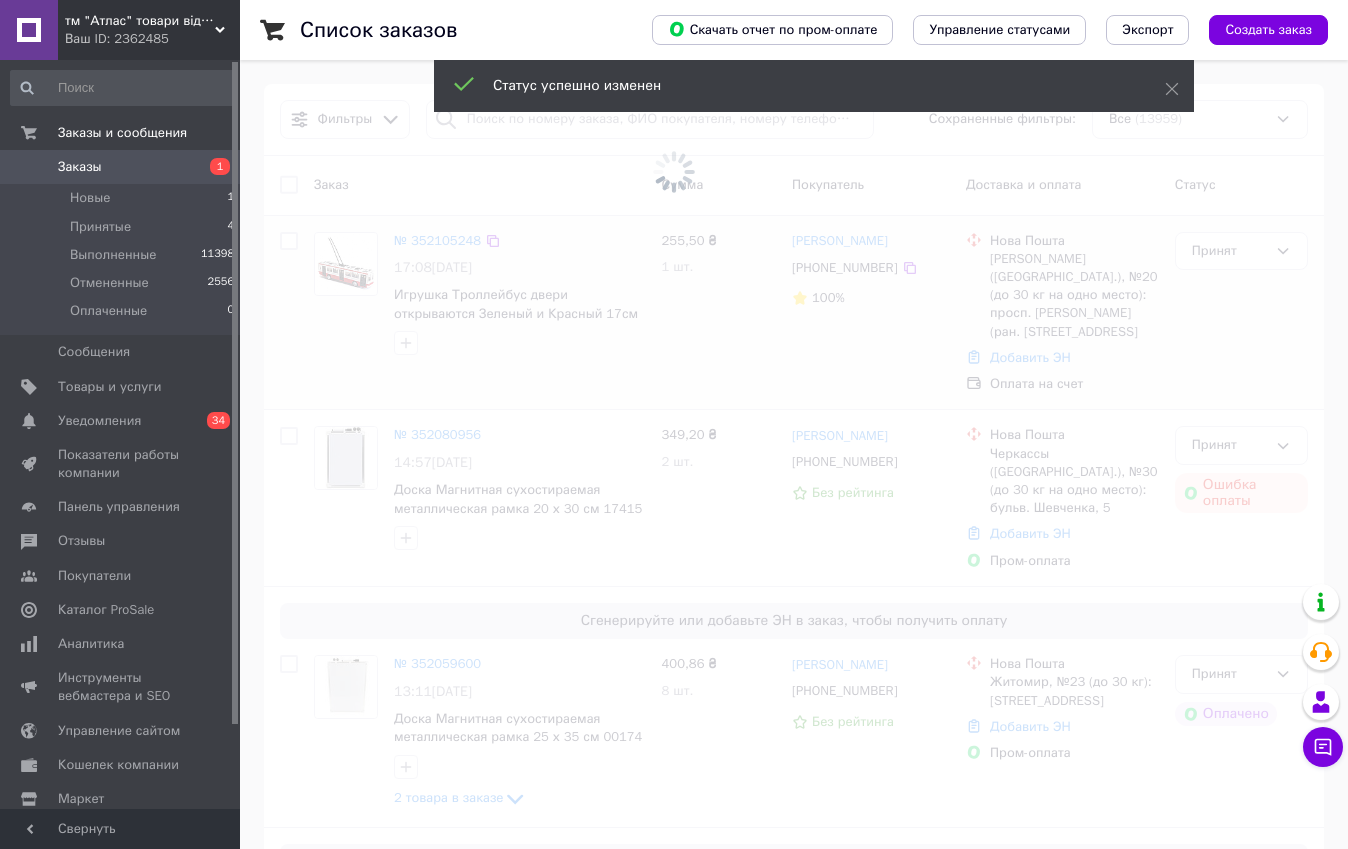 click at bounding box center (674, 424) 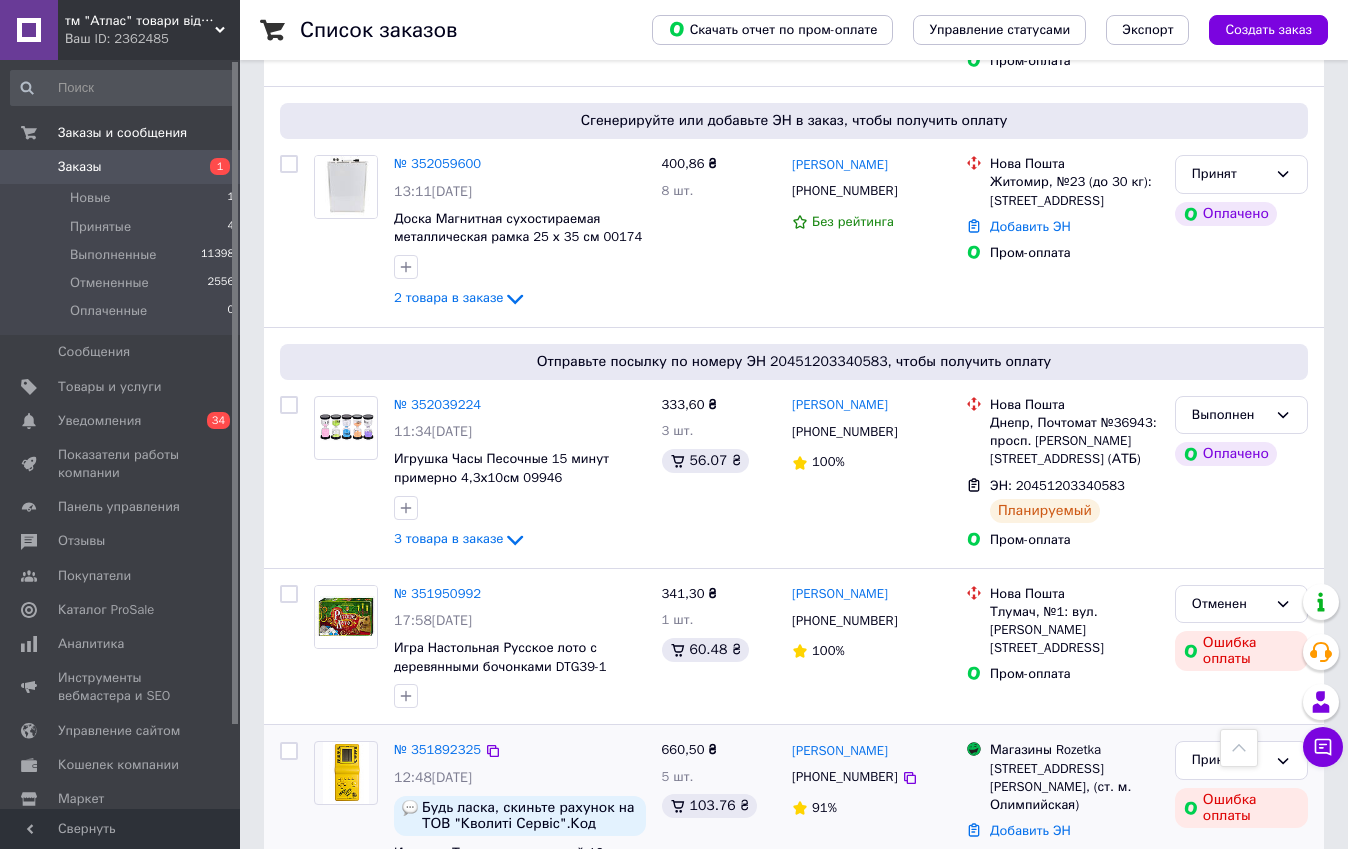 scroll, scrollTop: 400, scrollLeft: 0, axis: vertical 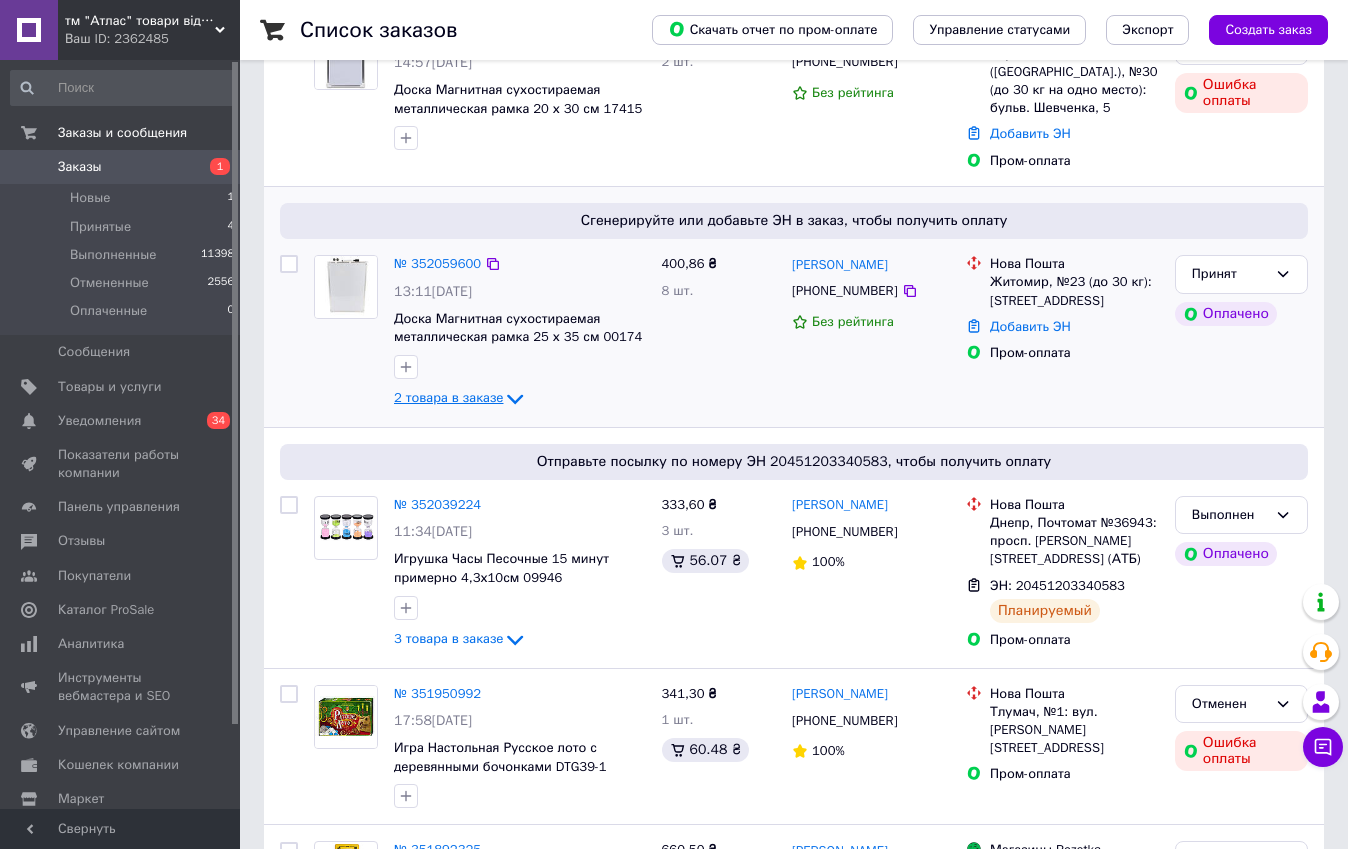 click 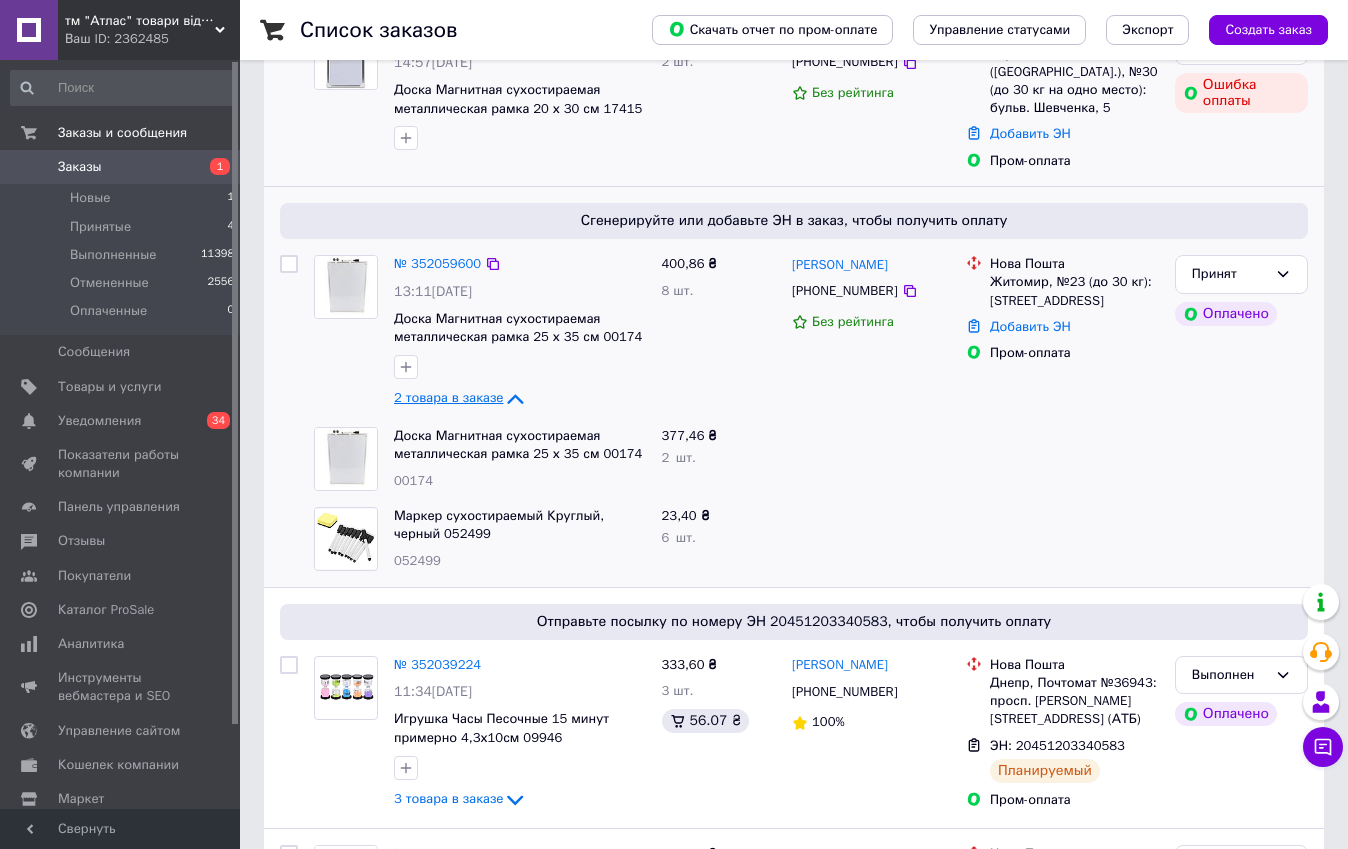 click at bounding box center (346, 88) 